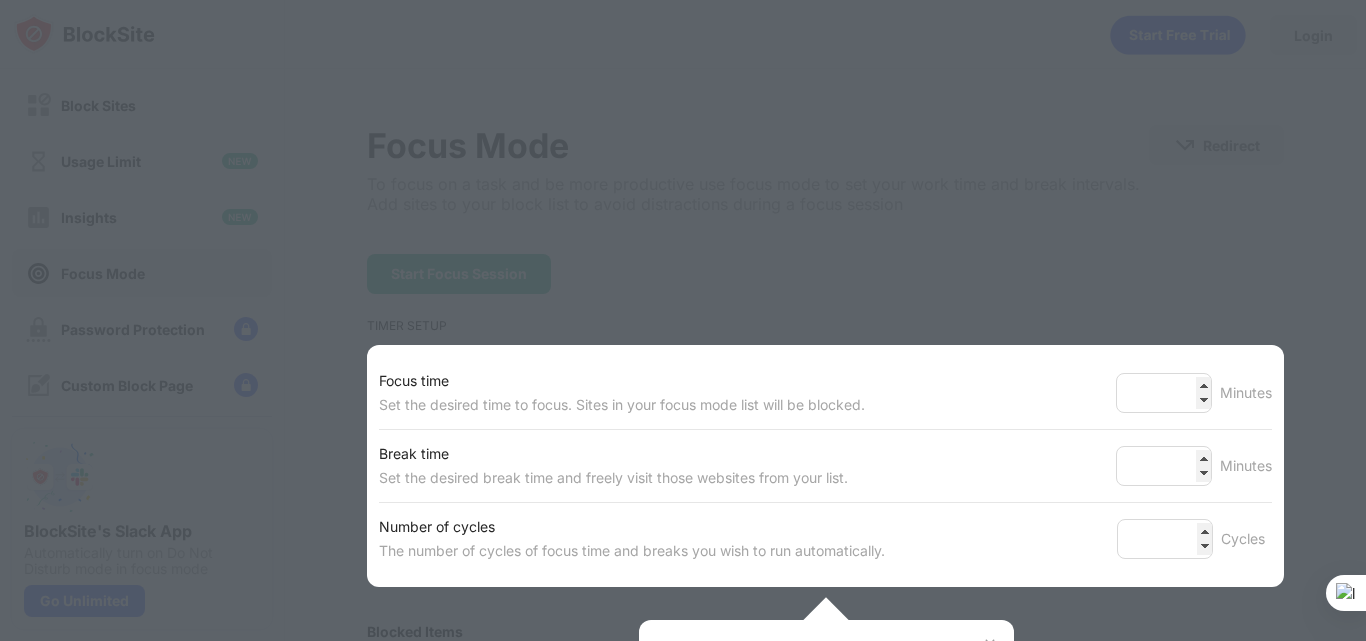 scroll, scrollTop: 0, scrollLeft: 0, axis: both 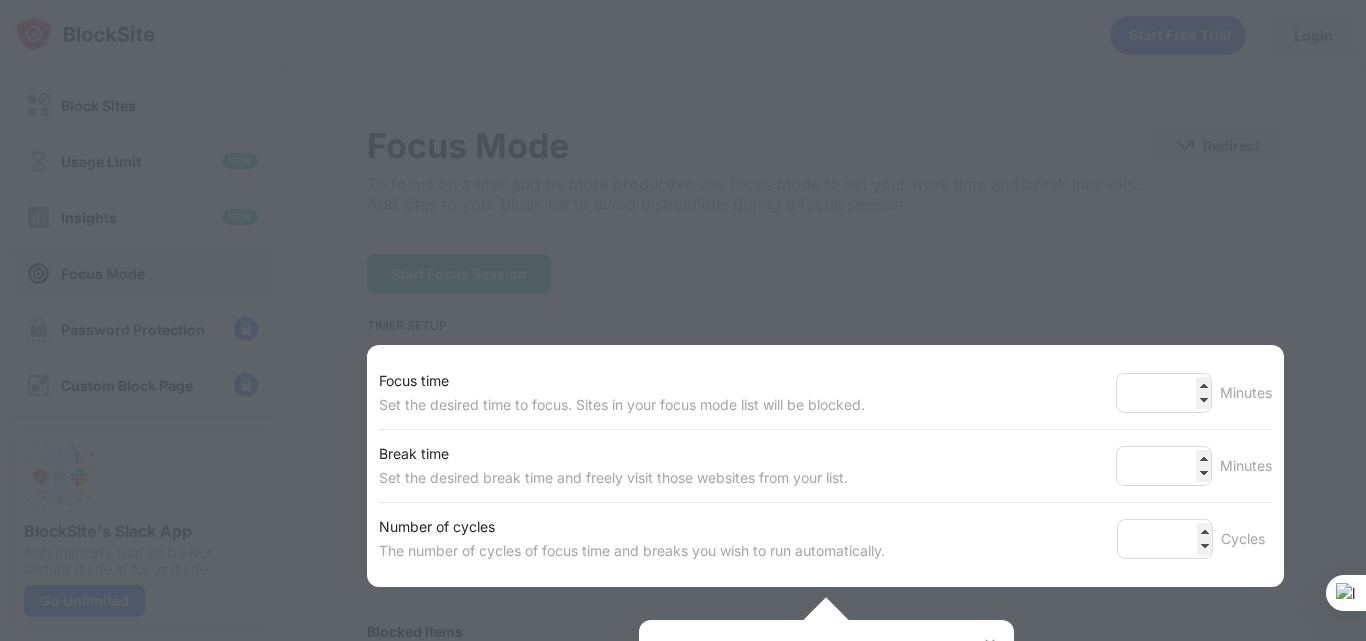 click at bounding box center [683, 320] 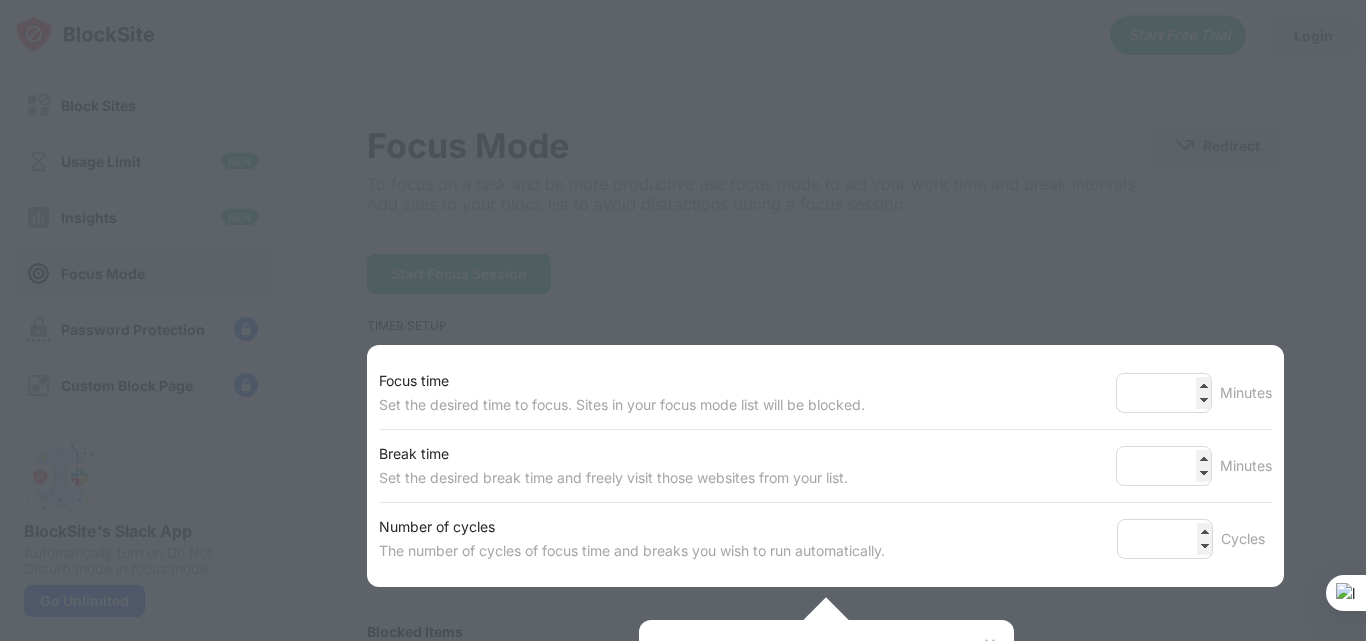 drag, startPoint x: 890, startPoint y: 605, endPoint x: 870, endPoint y: 605, distance: 20 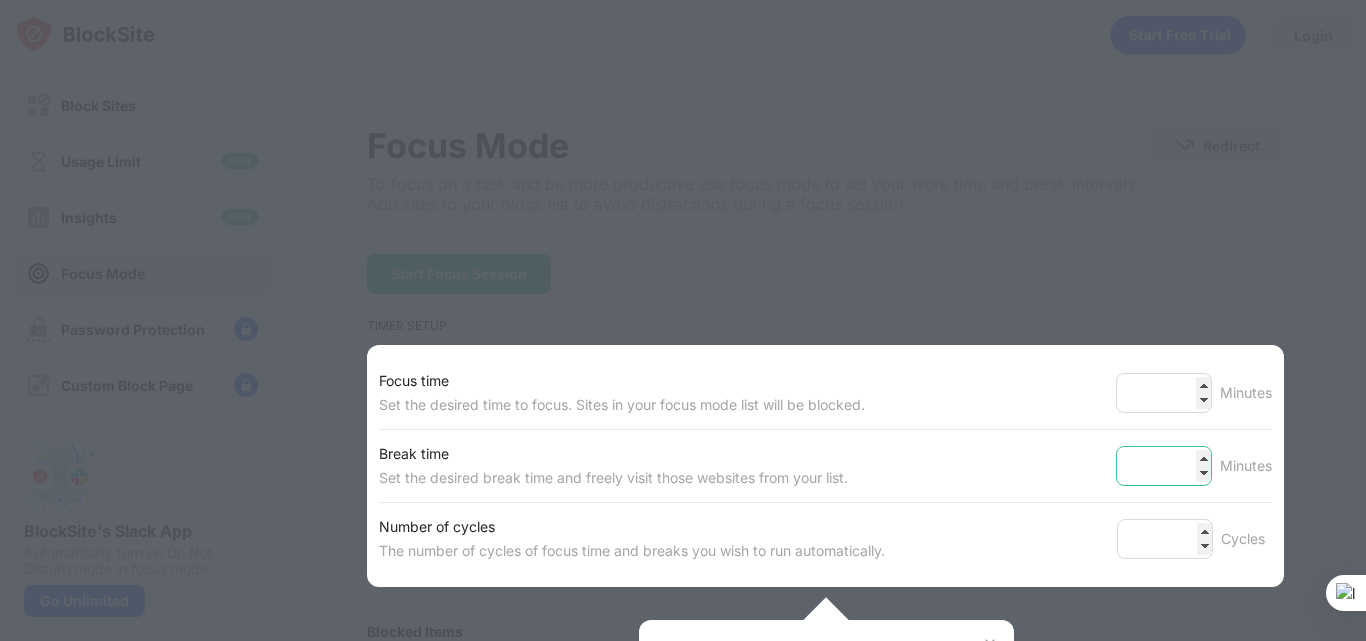 click on "*" at bounding box center [1164, 466] 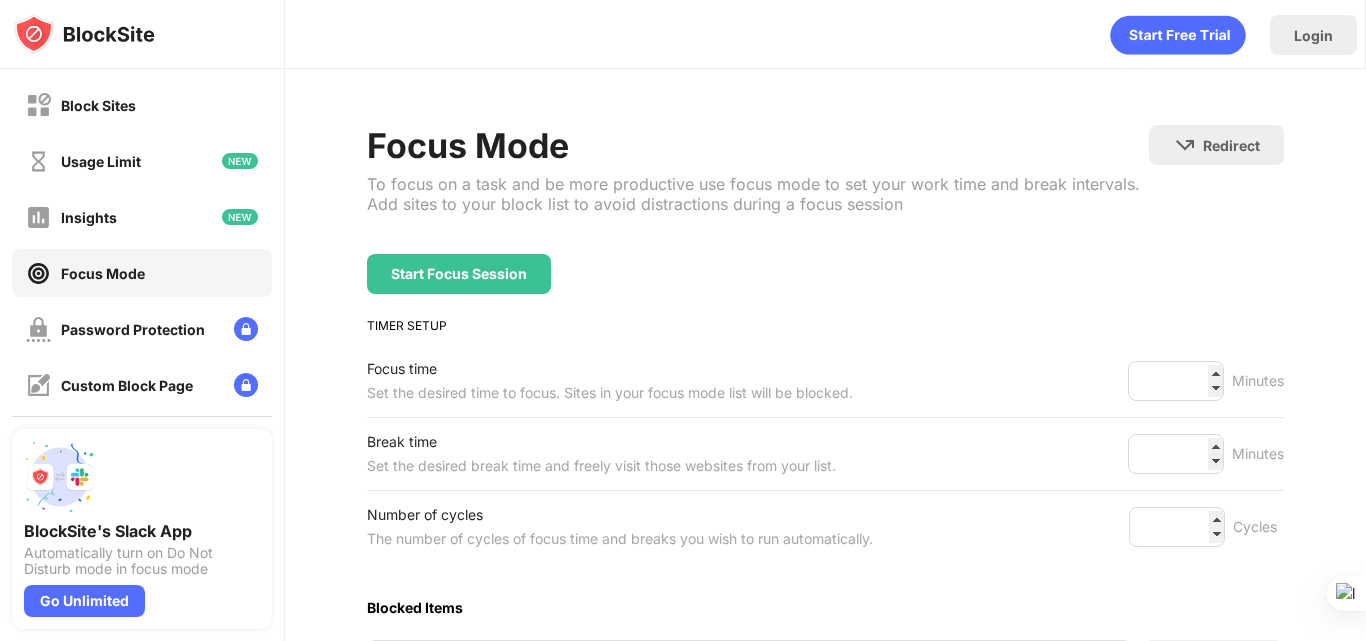 drag, startPoint x: 1365, startPoint y: 218, endPoint x: 1365, endPoint y: 341, distance: 123 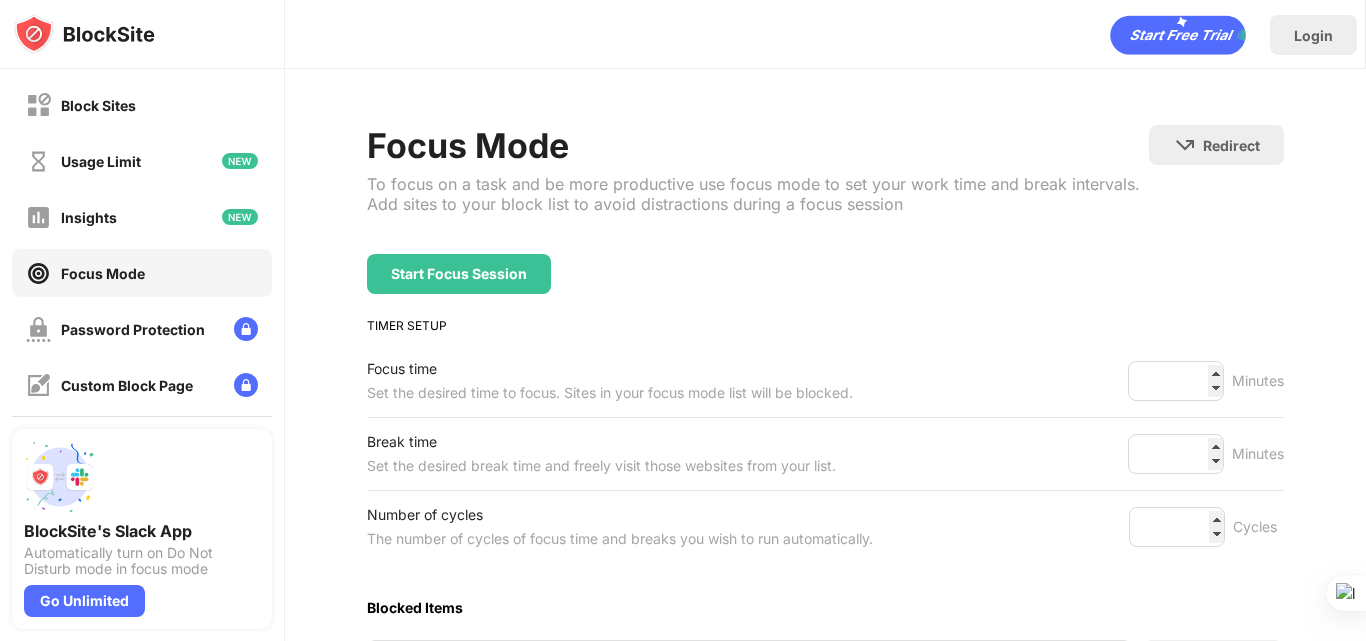 click at bounding box center (1365, 320) 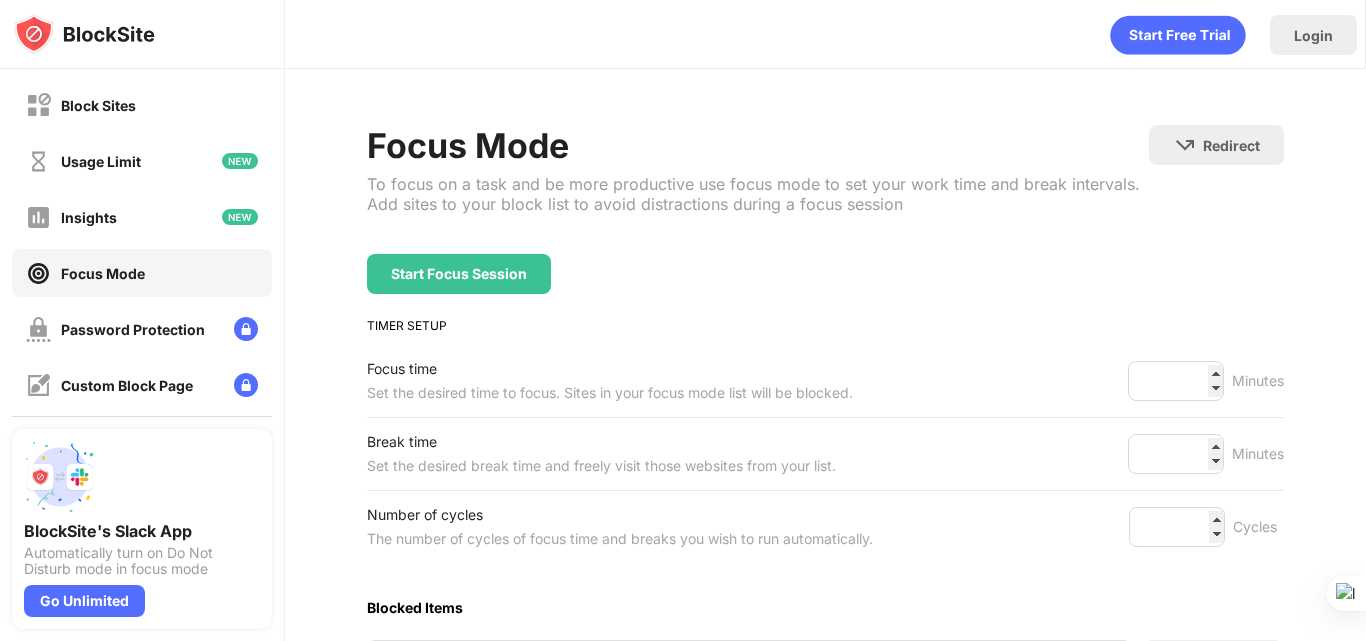drag, startPoint x: 1350, startPoint y: 236, endPoint x: 1356, endPoint y: 250, distance: 15.231546 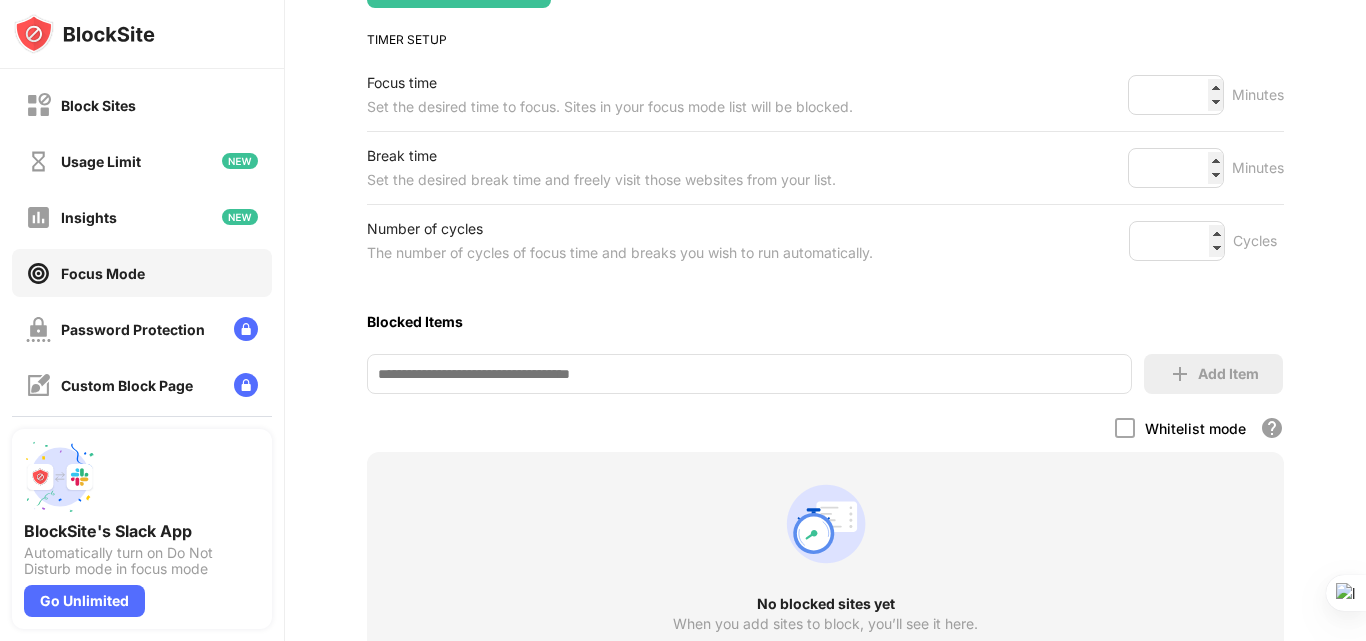 scroll, scrollTop: 281, scrollLeft: 0, axis: vertical 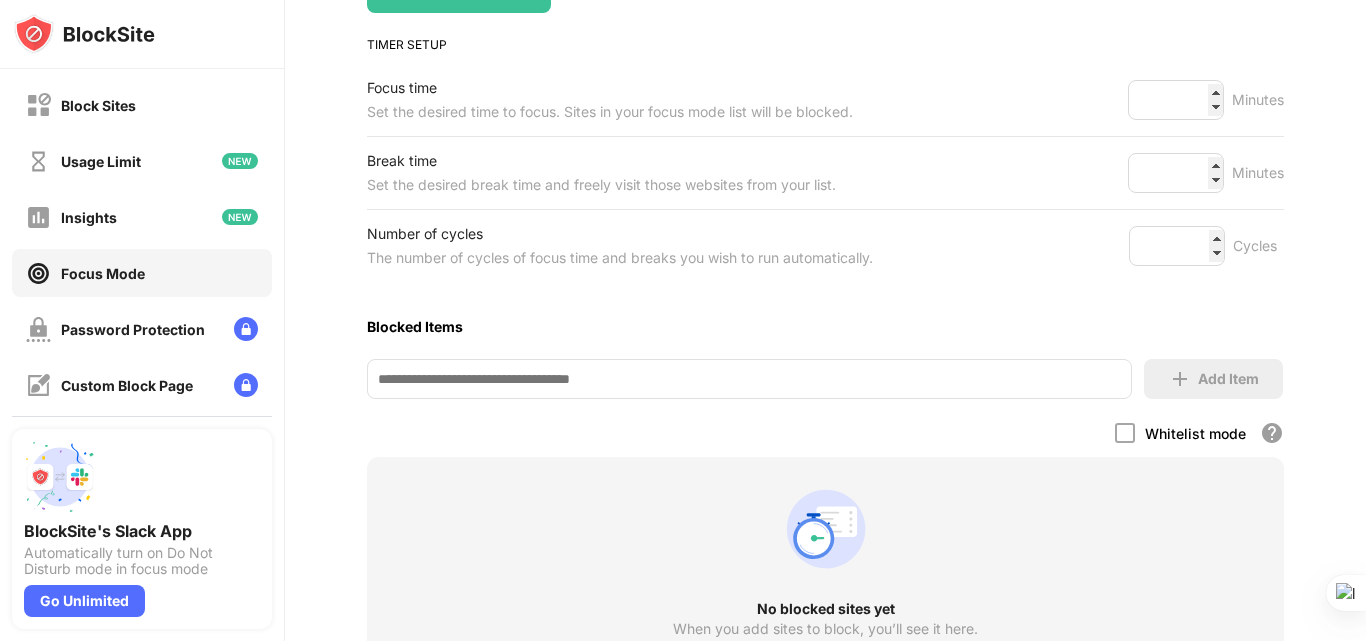 click at bounding box center (749, 379) 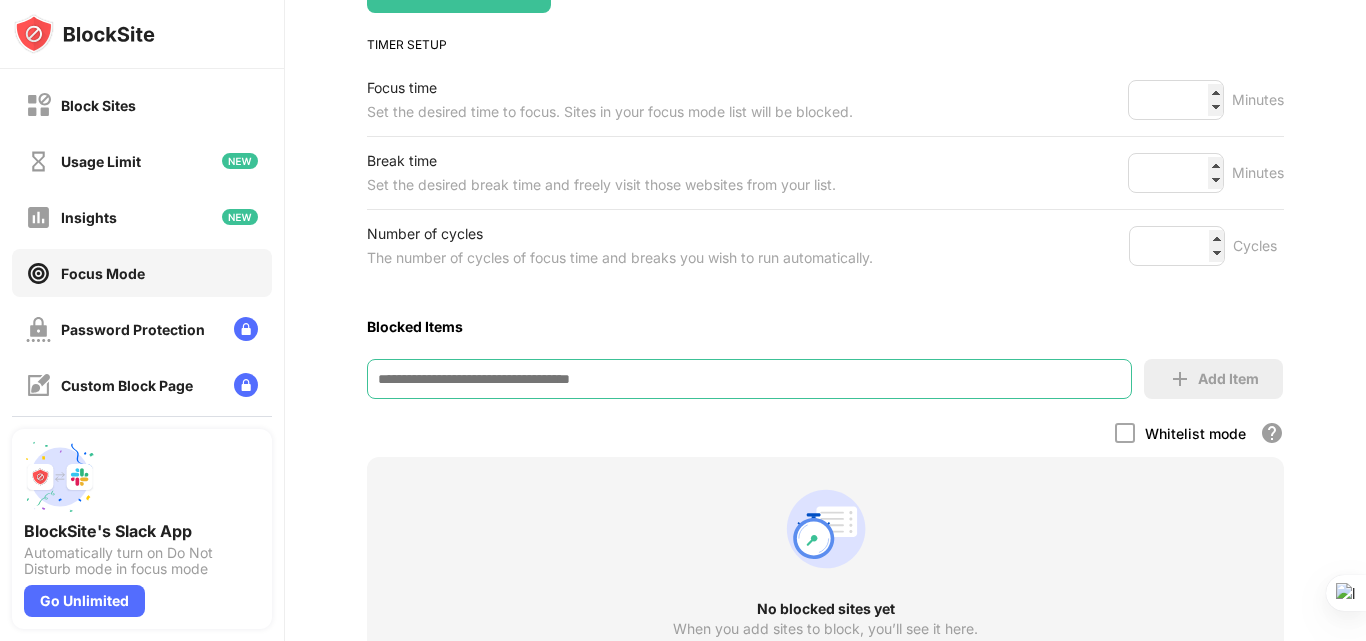 click at bounding box center (749, 379) 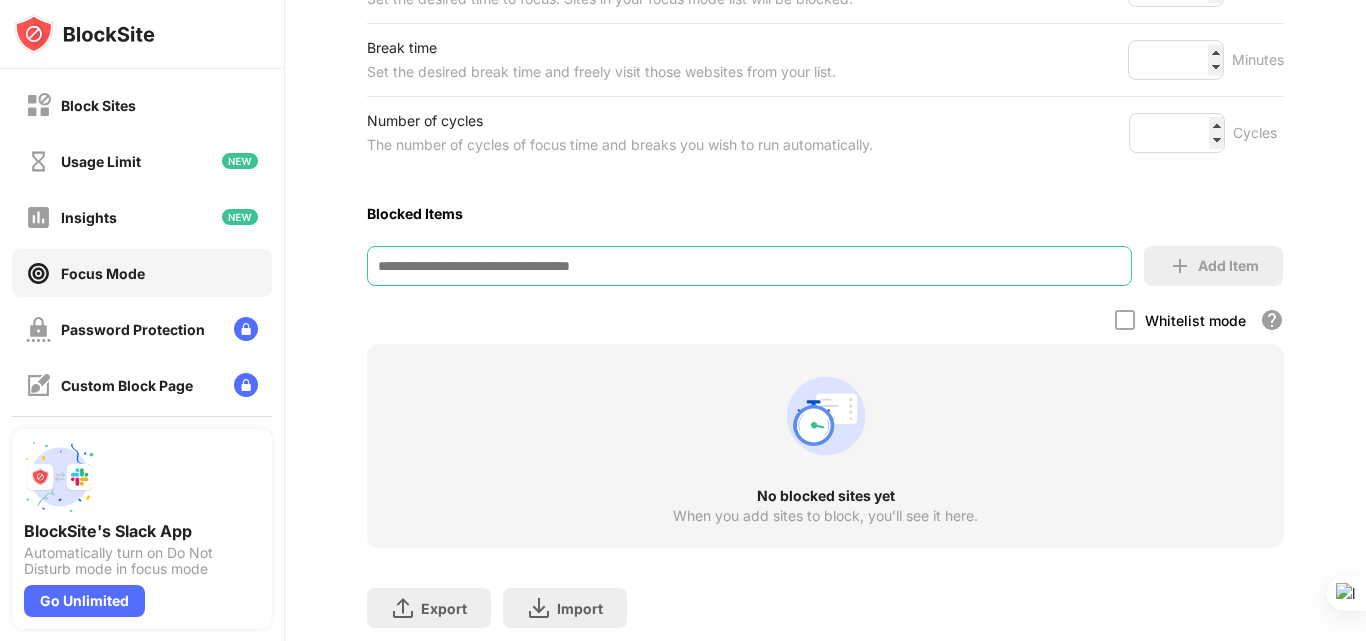 scroll, scrollTop: 416, scrollLeft: 0, axis: vertical 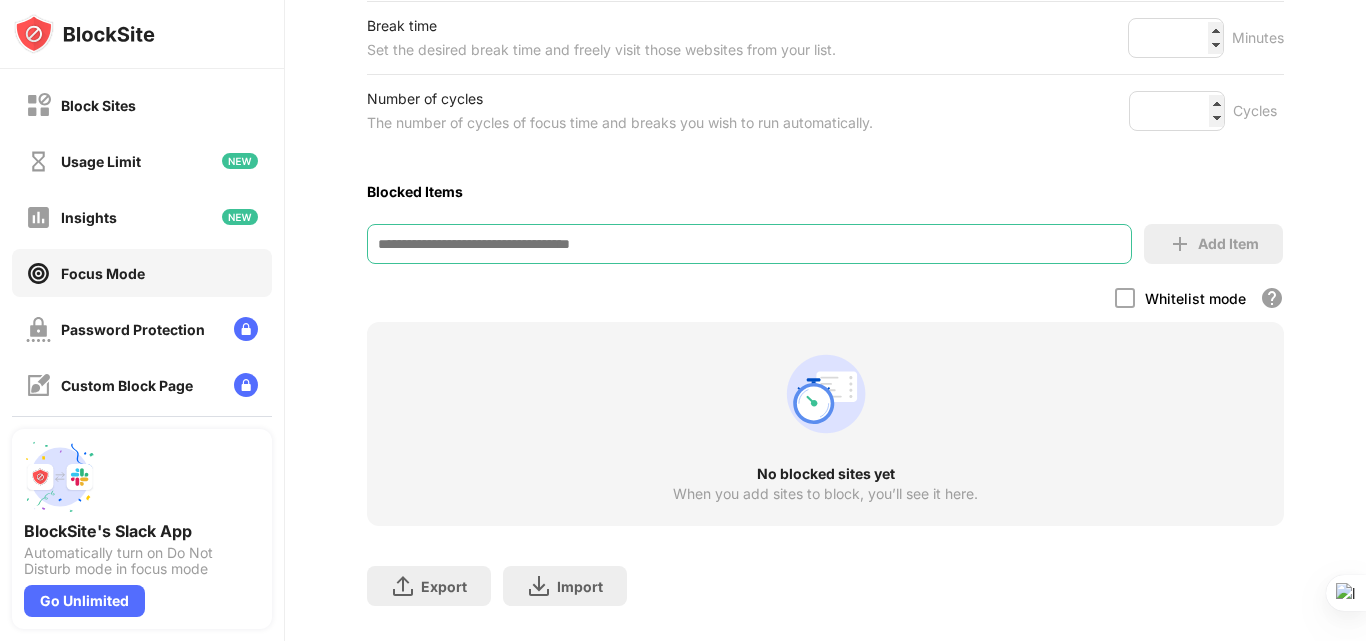 click at bounding box center [749, 244] 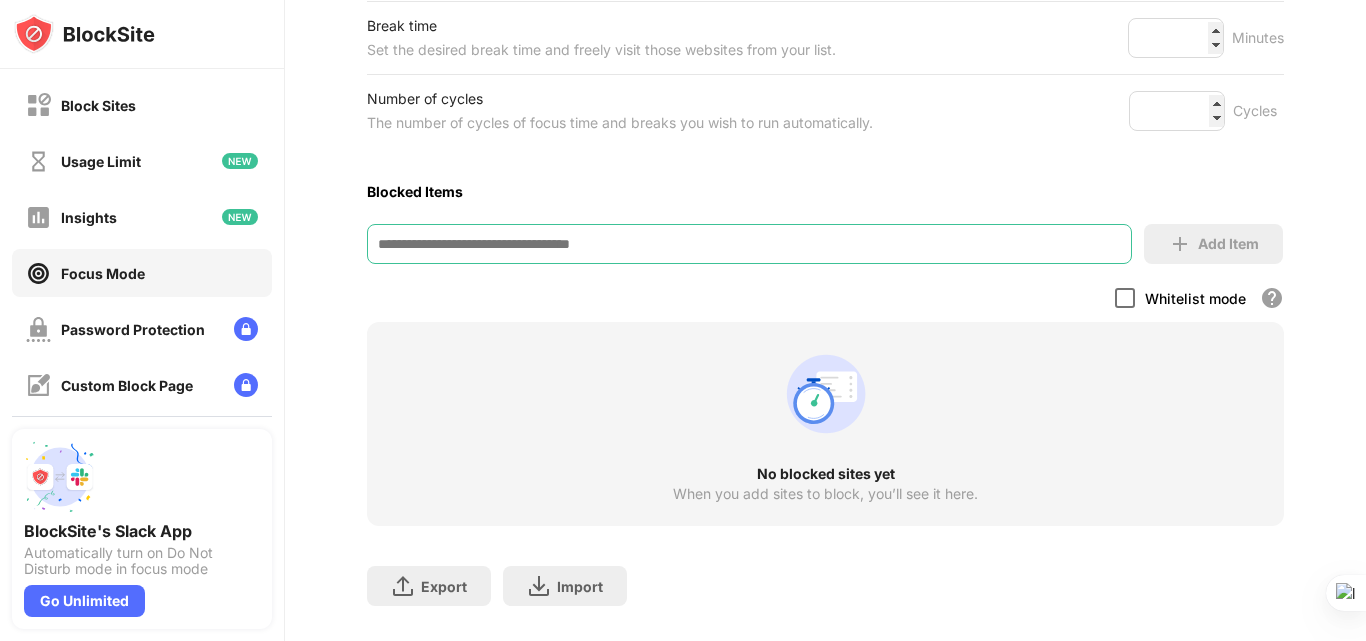 click at bounding box center (1125, 298) 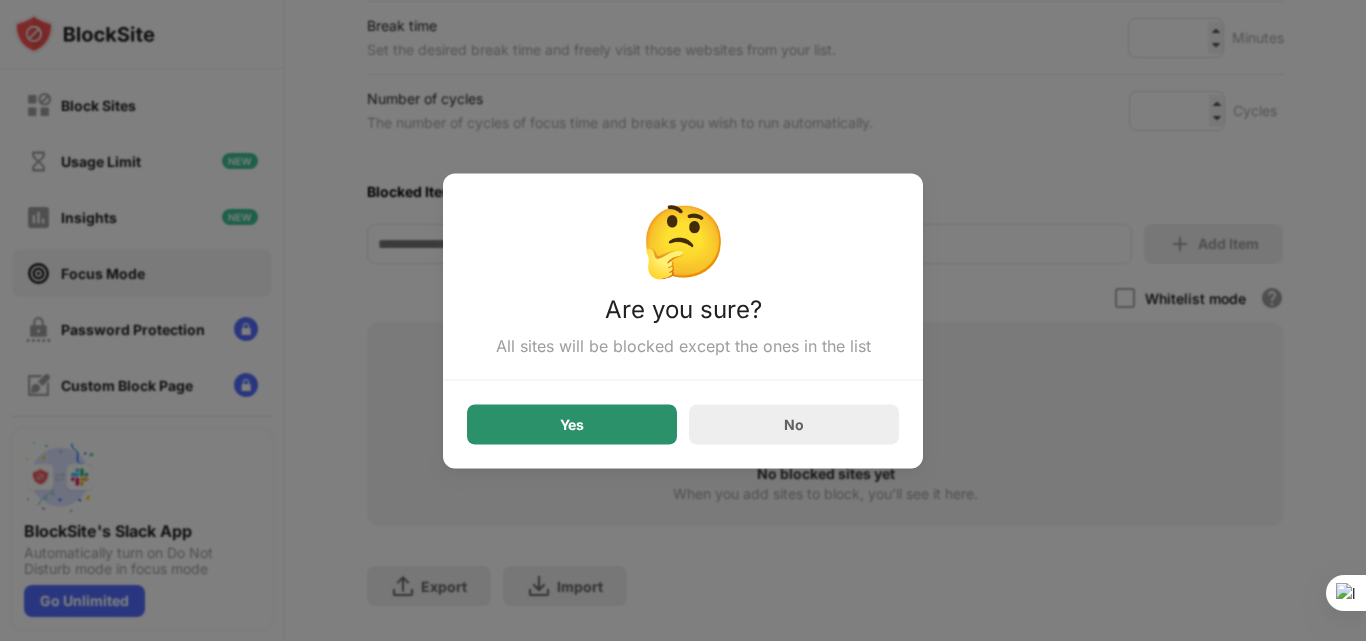 click on "Yes" at bounding box center (572, 424) 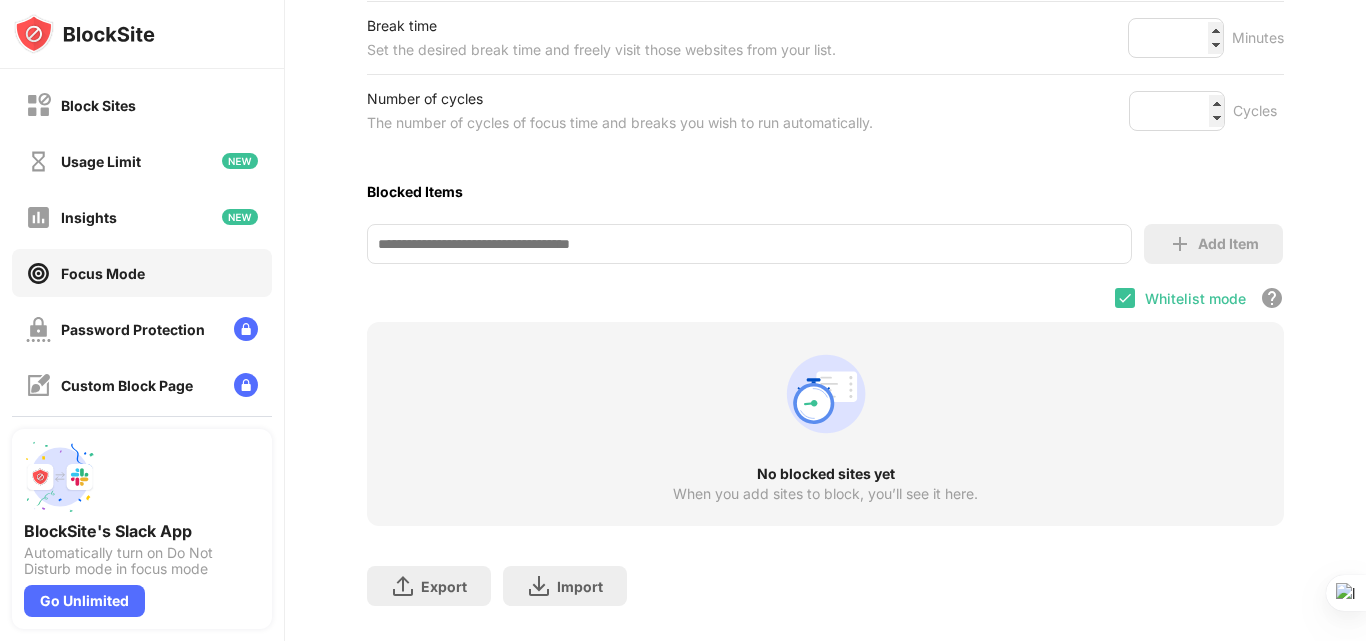 drag, startPoint x: 1365, startPoint y: 391, endPoint x: 1342, endPoint y: 171, distance: 221.199 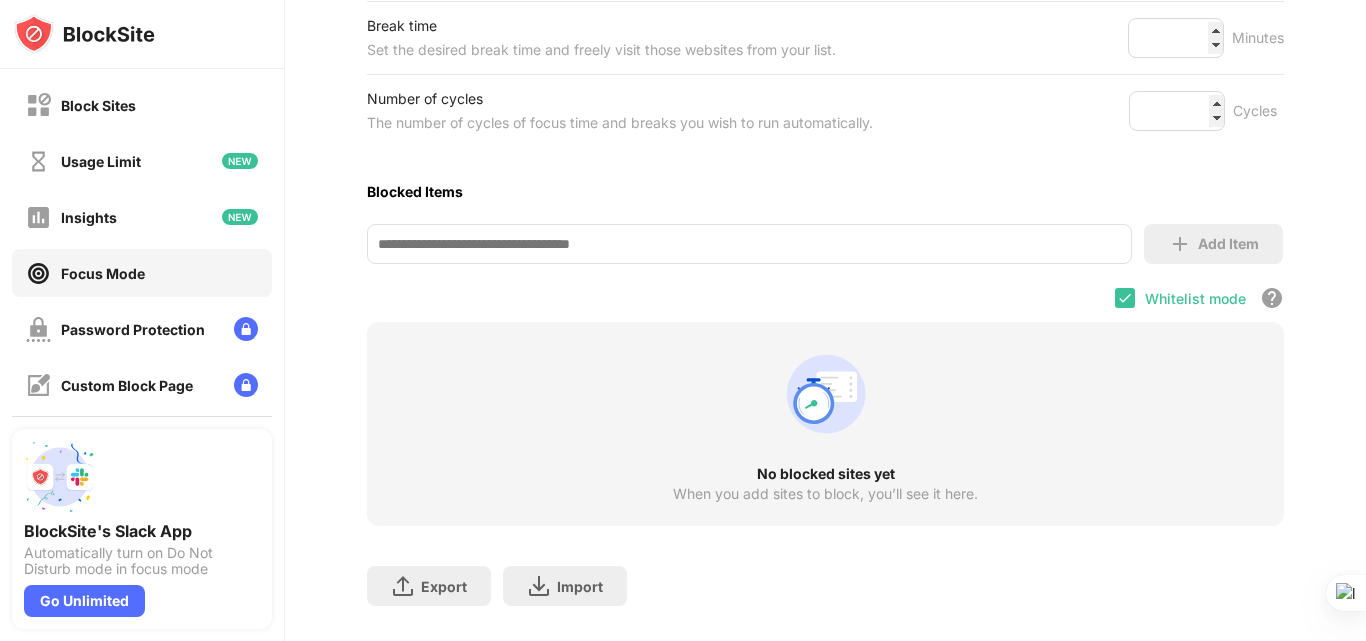 drag, startPoint x: 1365, startPoint y: 317, endPoint x: 1365, endPoint y: 222, distance: 95 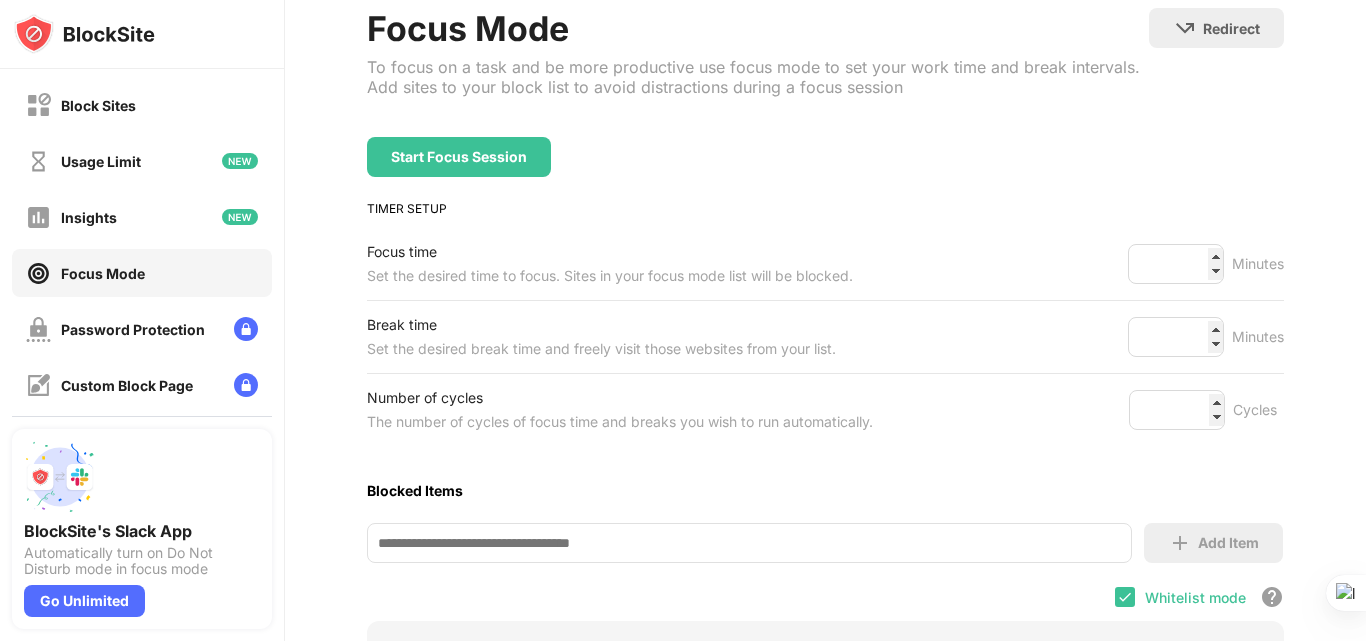 scroll, scrollTop: 0, scrollLeft: 0, axis: both 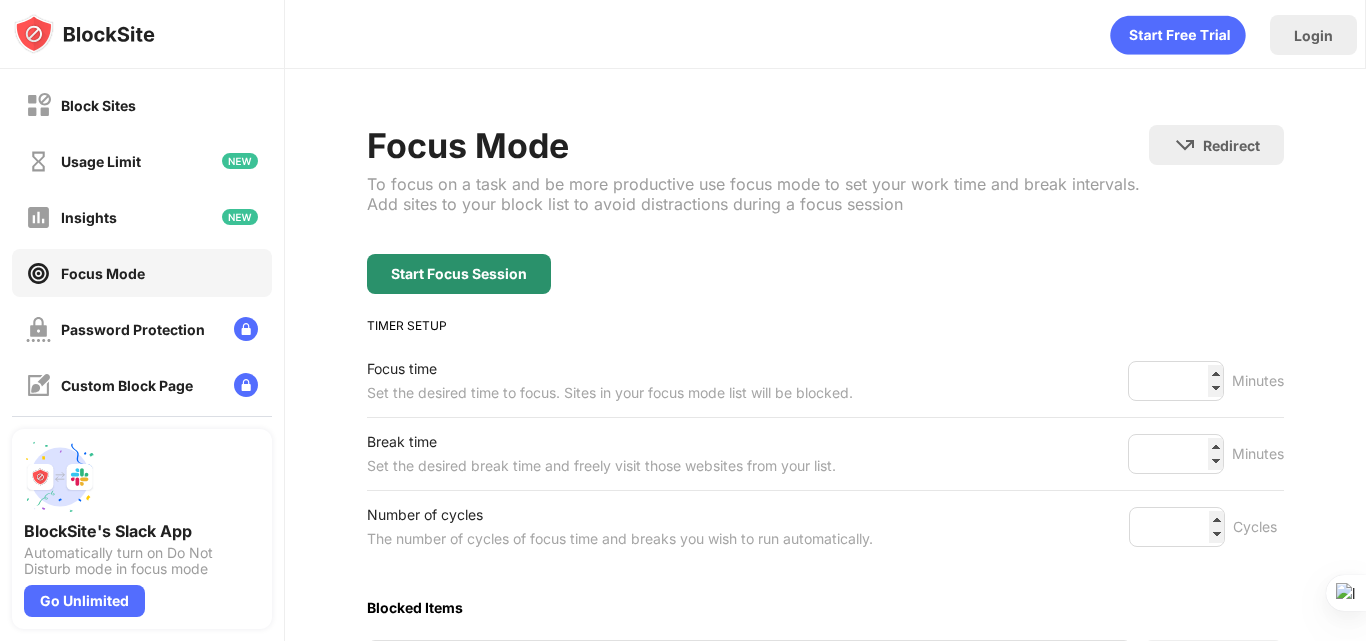 click on "Start Focus Session" at bounding box center [459, 274] 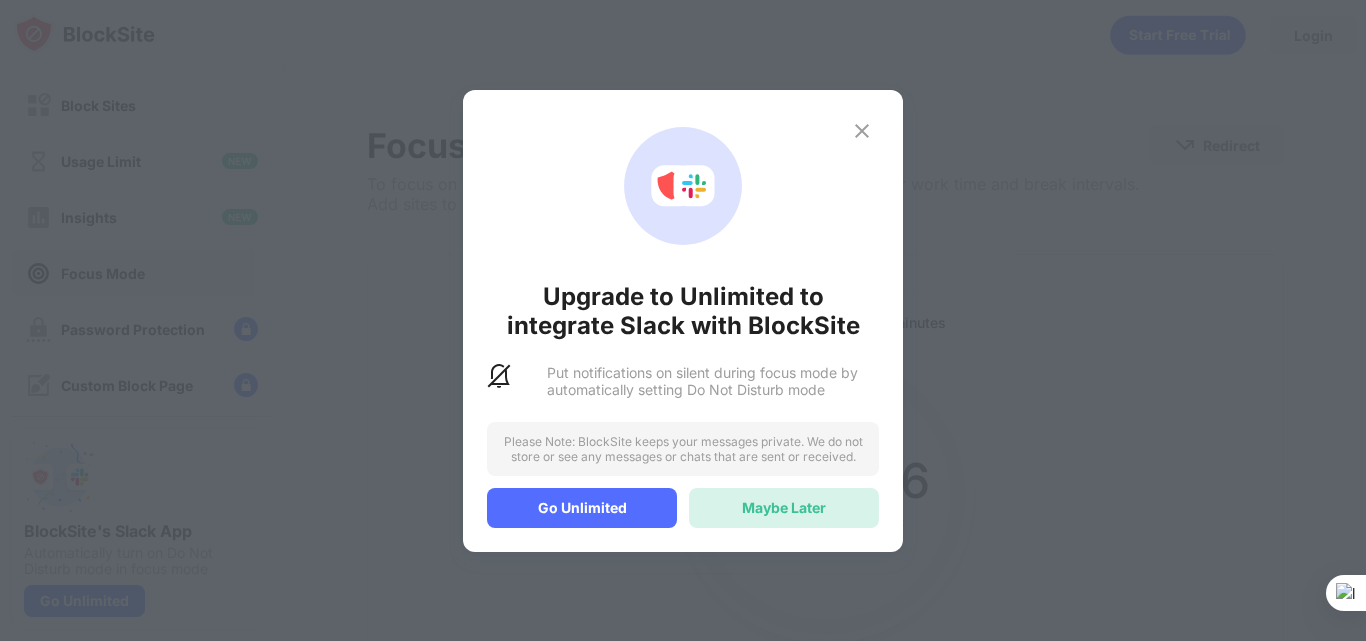 click on "Maybe Later" at bounding box center (784, 507) 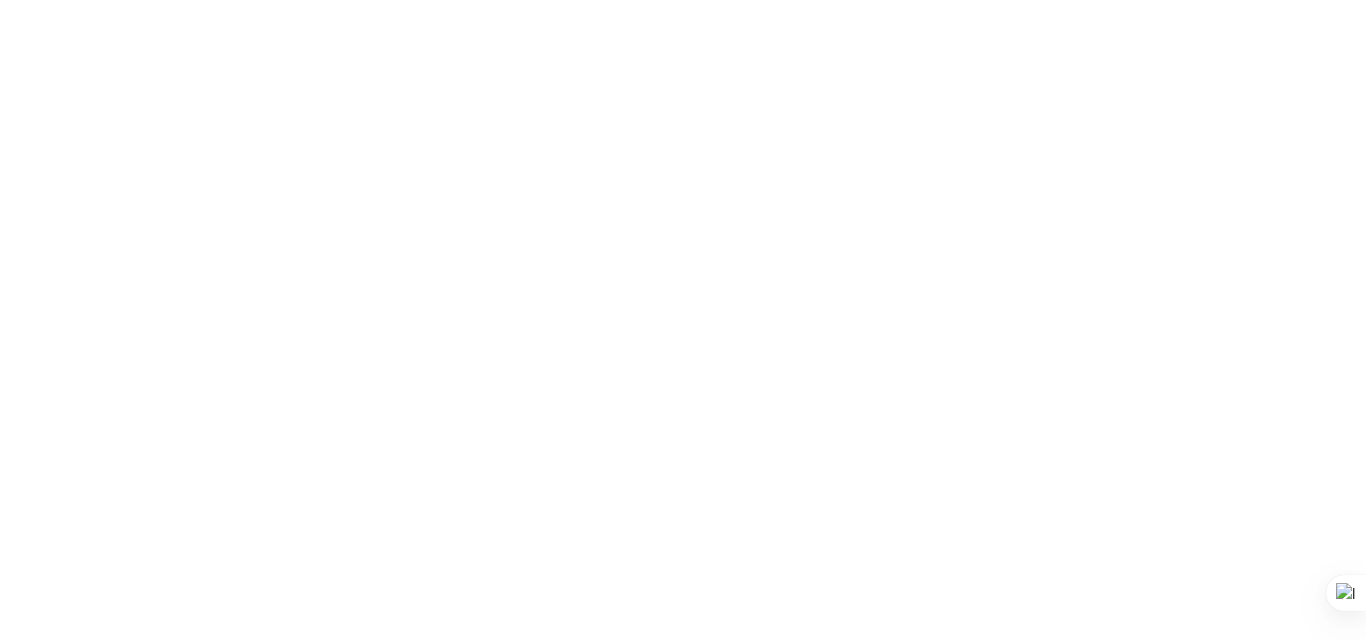 scroll, scrollTop: 0, scrollLeft: 0, axis: both 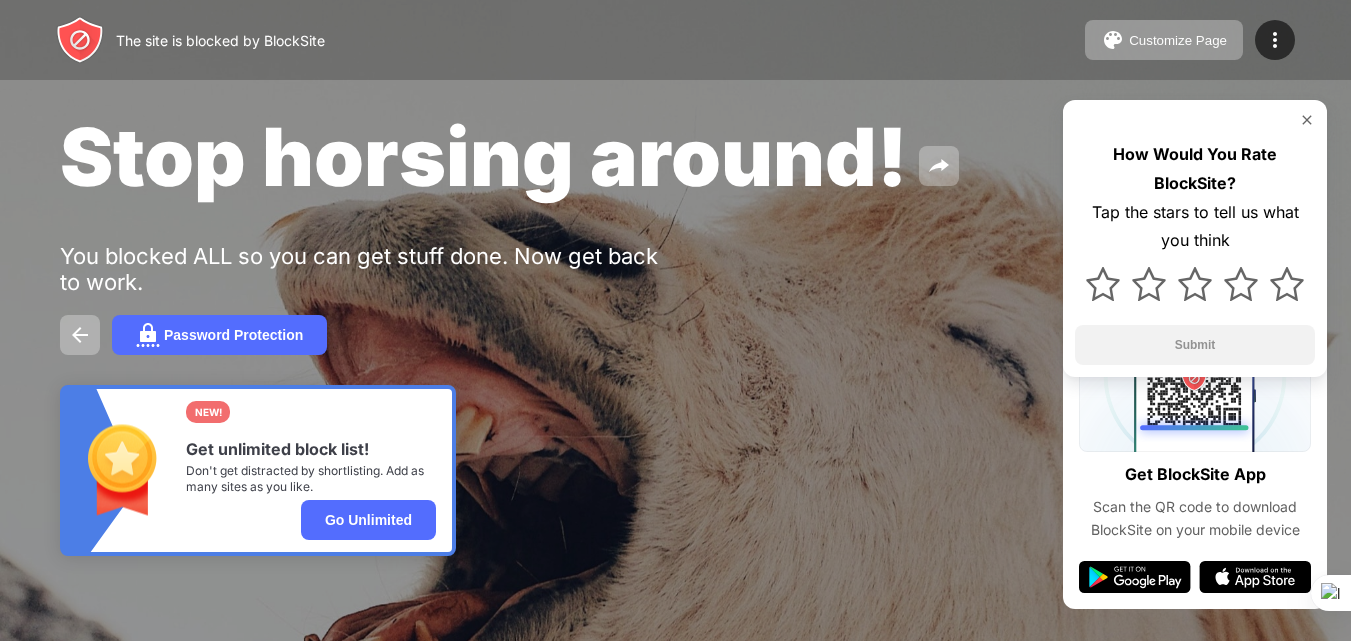 drag, startPoint x: 0, startPoint y: 0, endPoint x: 716, endPoint y: 208, distance: 745.6004 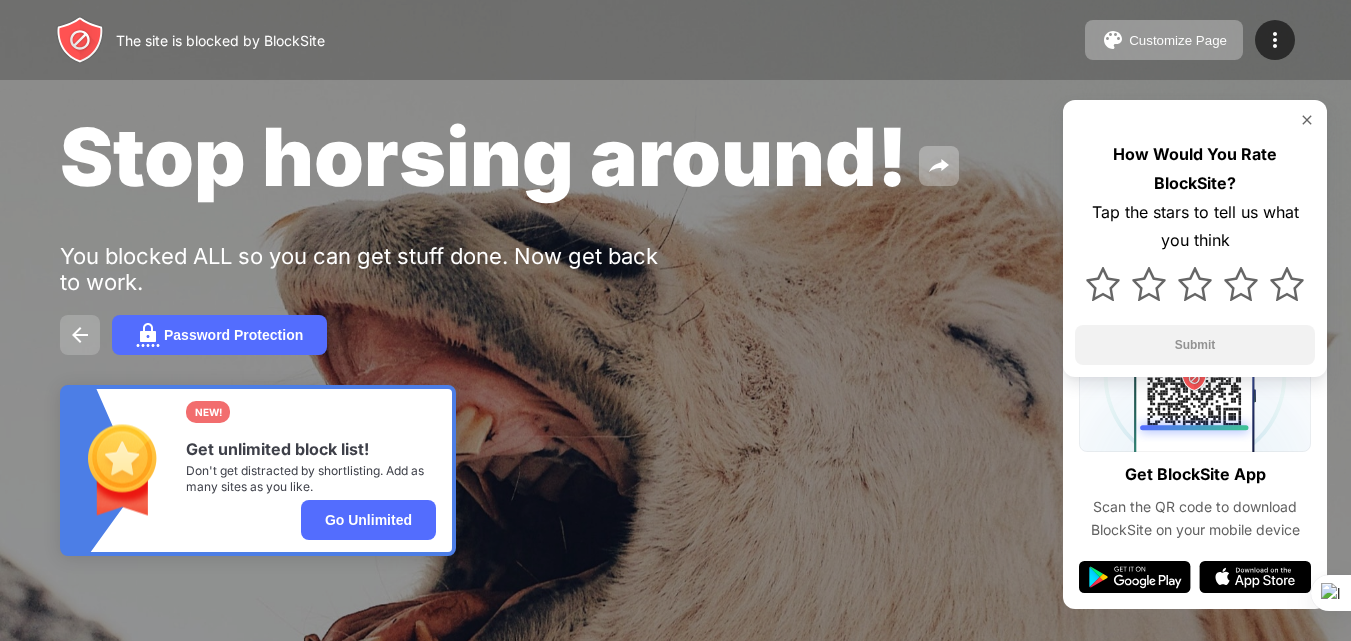 click at bounding box center [80, 335] 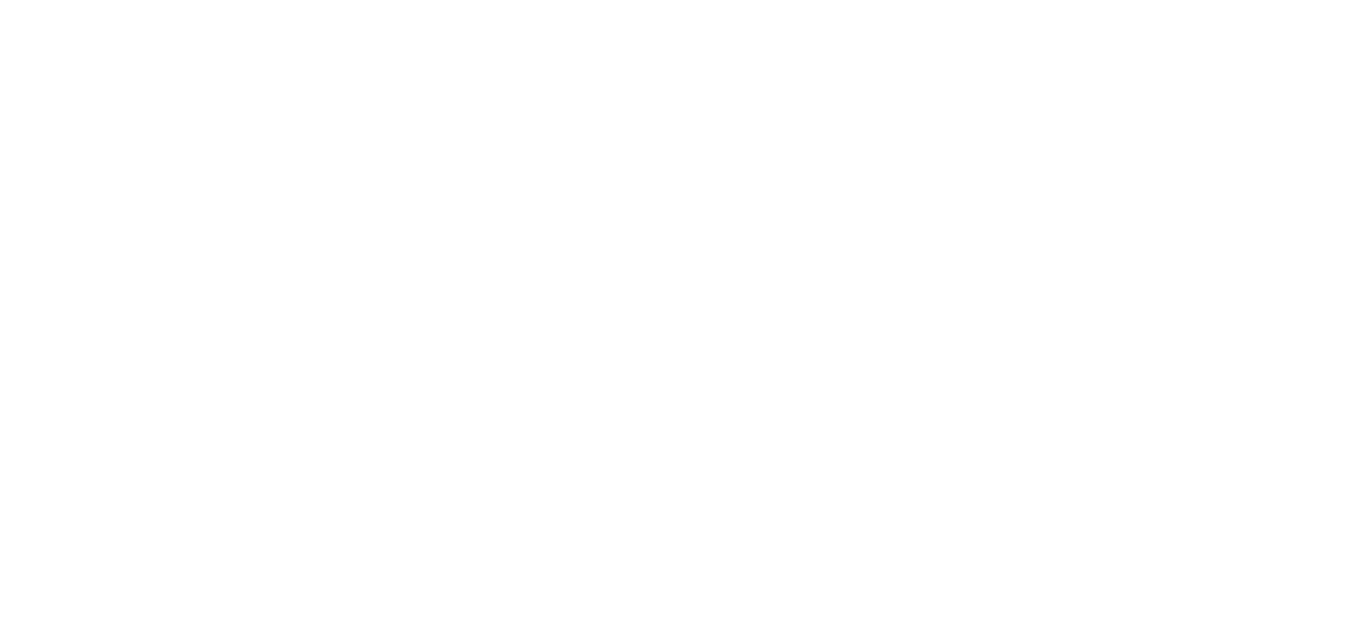 scroll, scrollTop: 0, scrollLeft: 0, axis: both 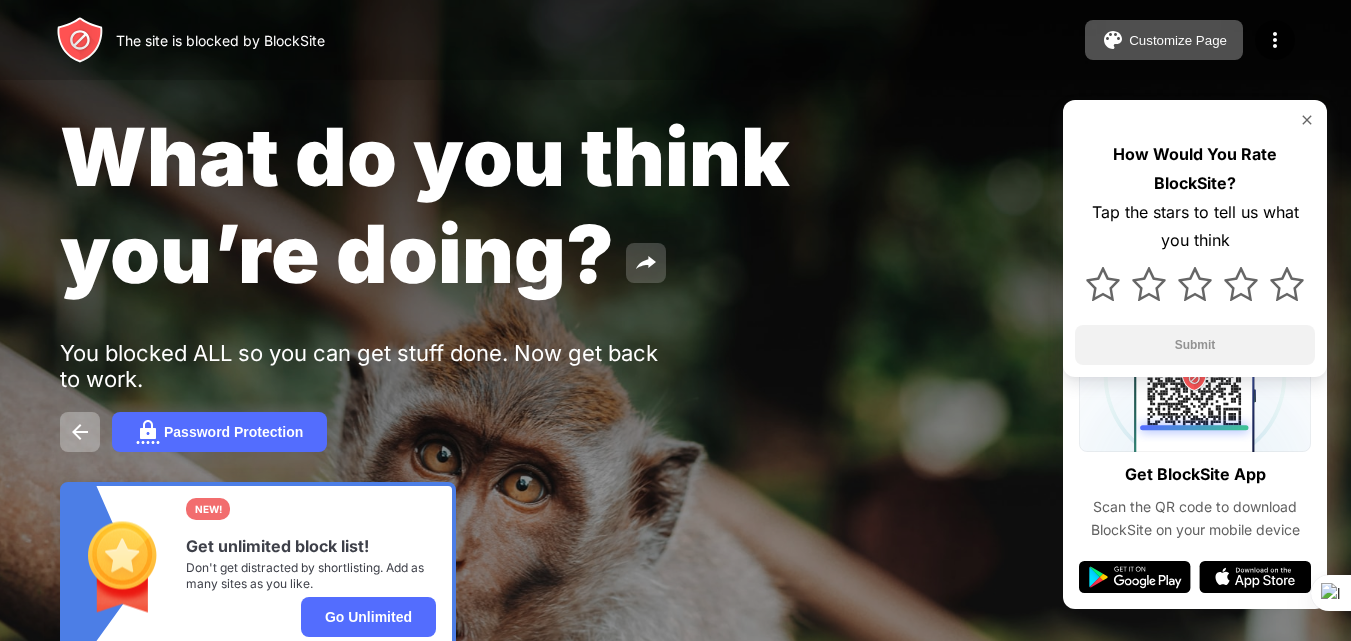click at bounding box center [646, 263] 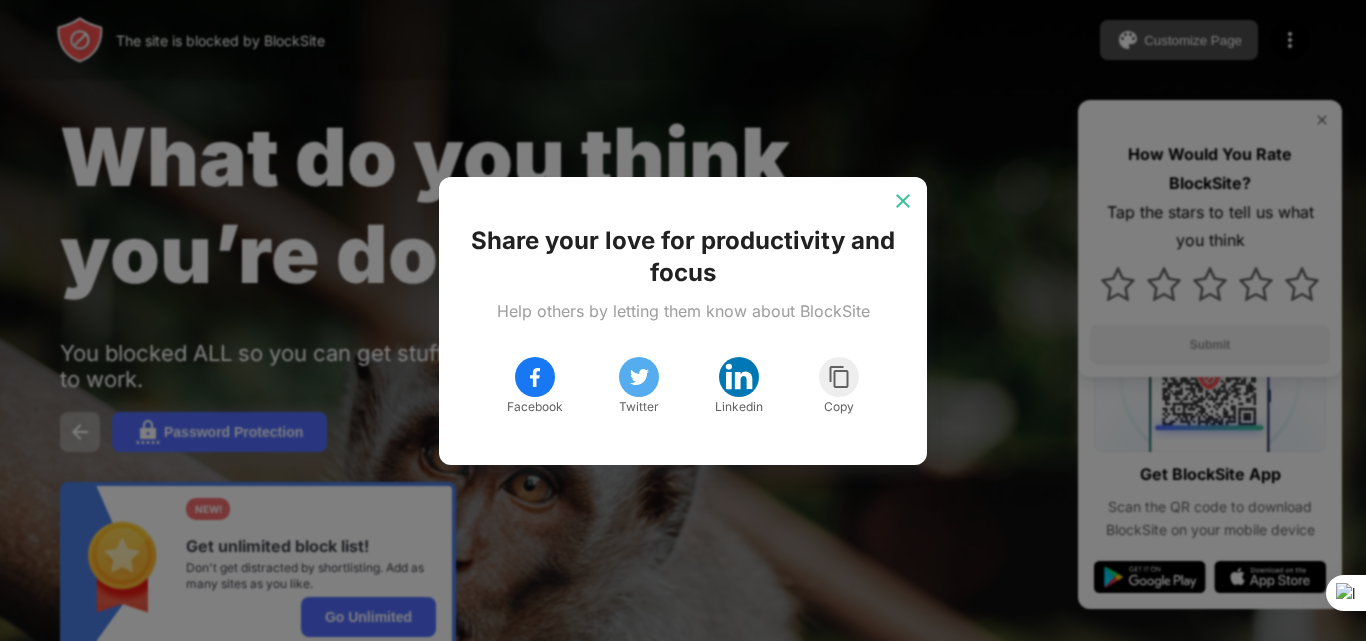 click at bounding box center (903, 201) 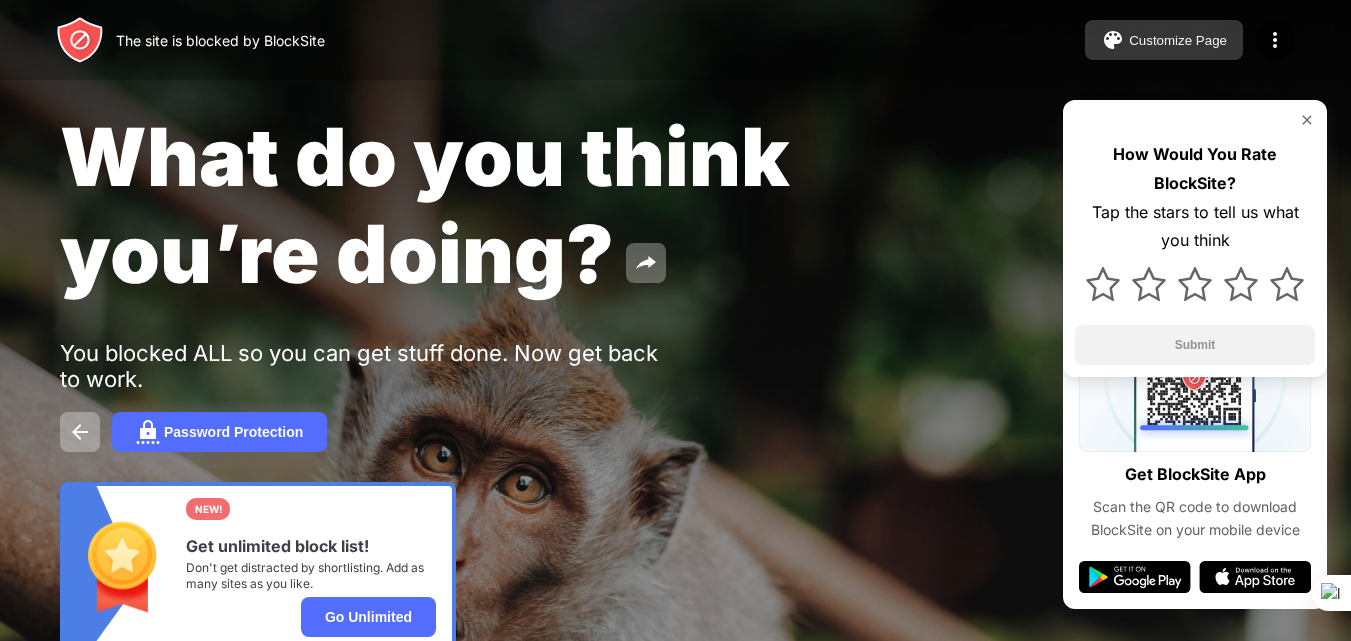 click on "Customize Page" at bounding box center [1178, 40] 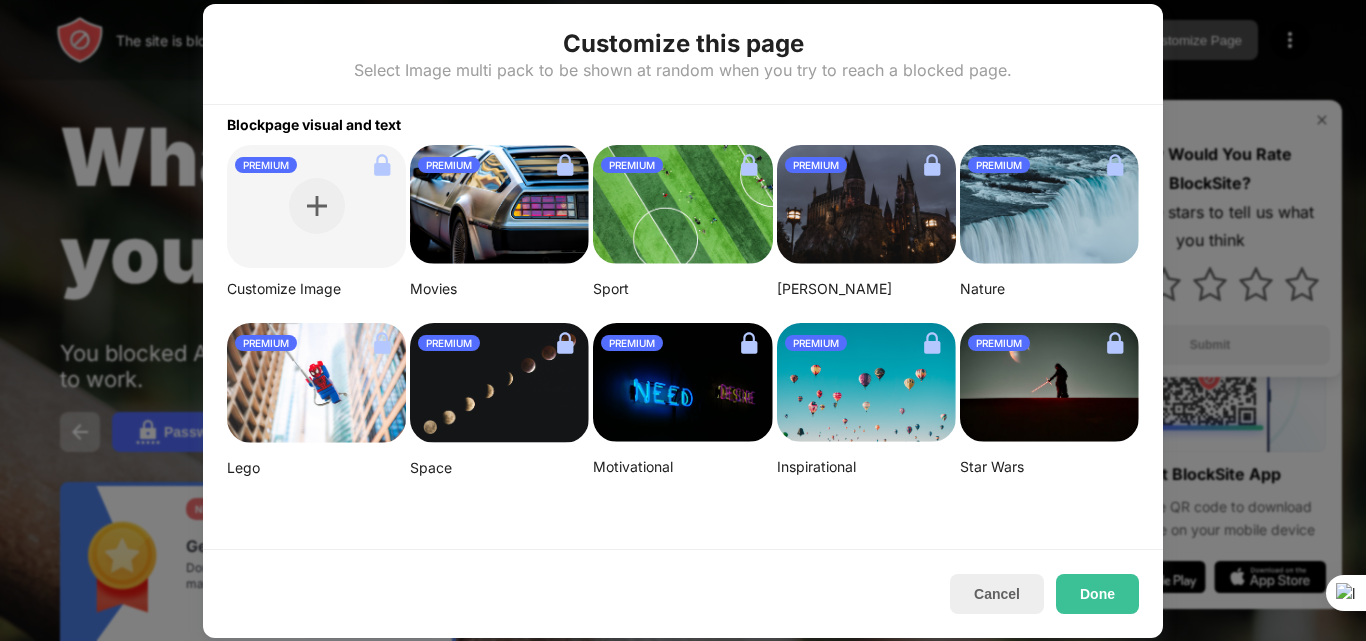 click on "PREMIUM Customize Image PREMIUM Movies PREMIUM Sport PREMIUM Harry Potter PREMIUM Nature PREMIUM Lego PREMIUM Space PREMIUM Motivational PREMIUM Inspirational PREMIUM Star Wars" at bounding box center [683, 311] 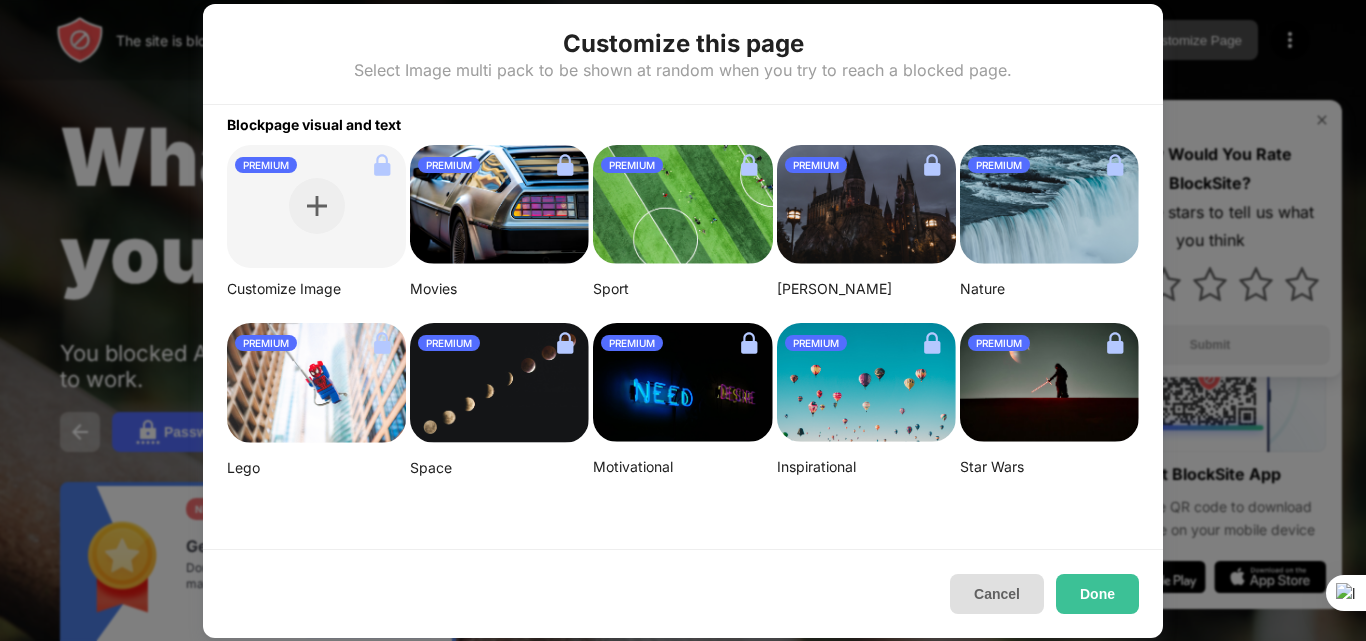 click on "Cancel" at bounding box center (997, 594) 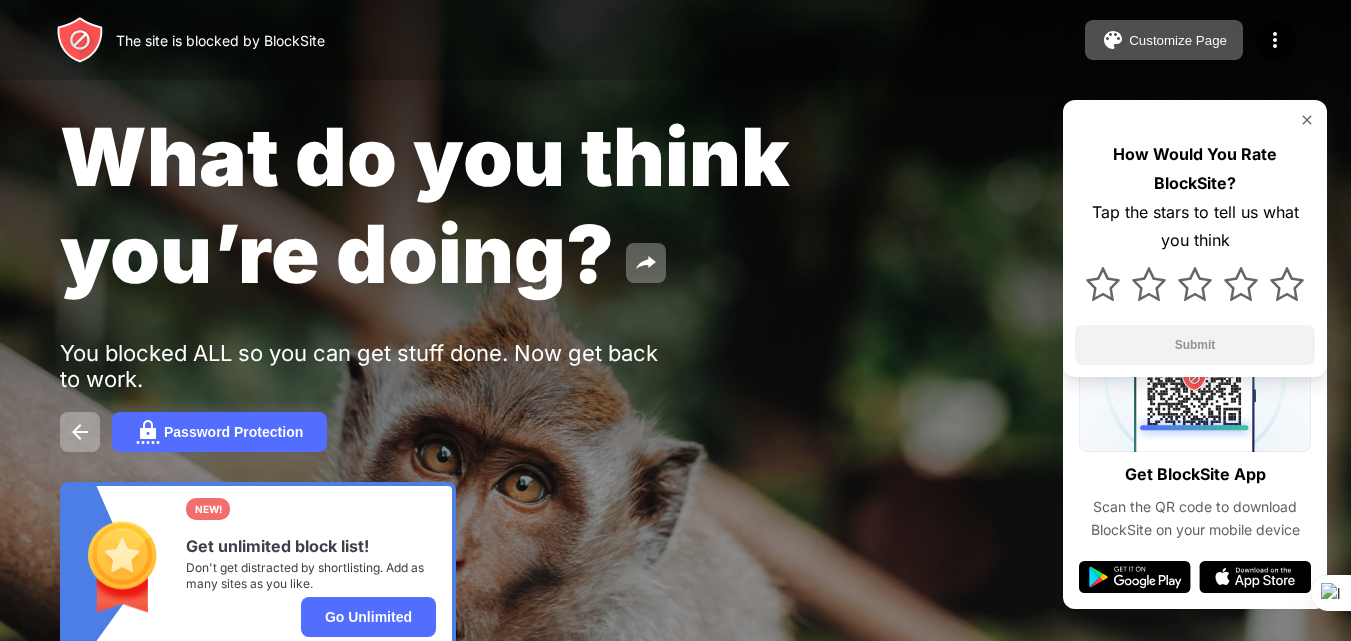 click on "The site is blocked by BlockSite" at bounding box center [190, 40] 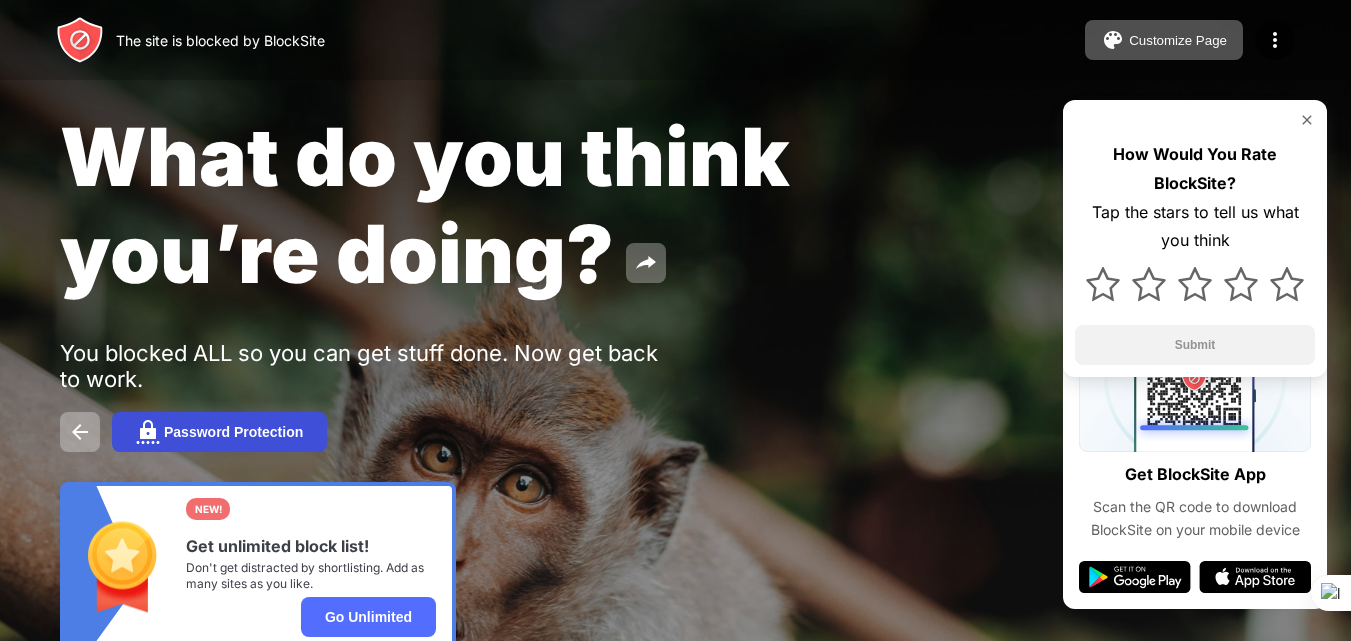 click on "Password Protection" at bounding box center [233, 432] 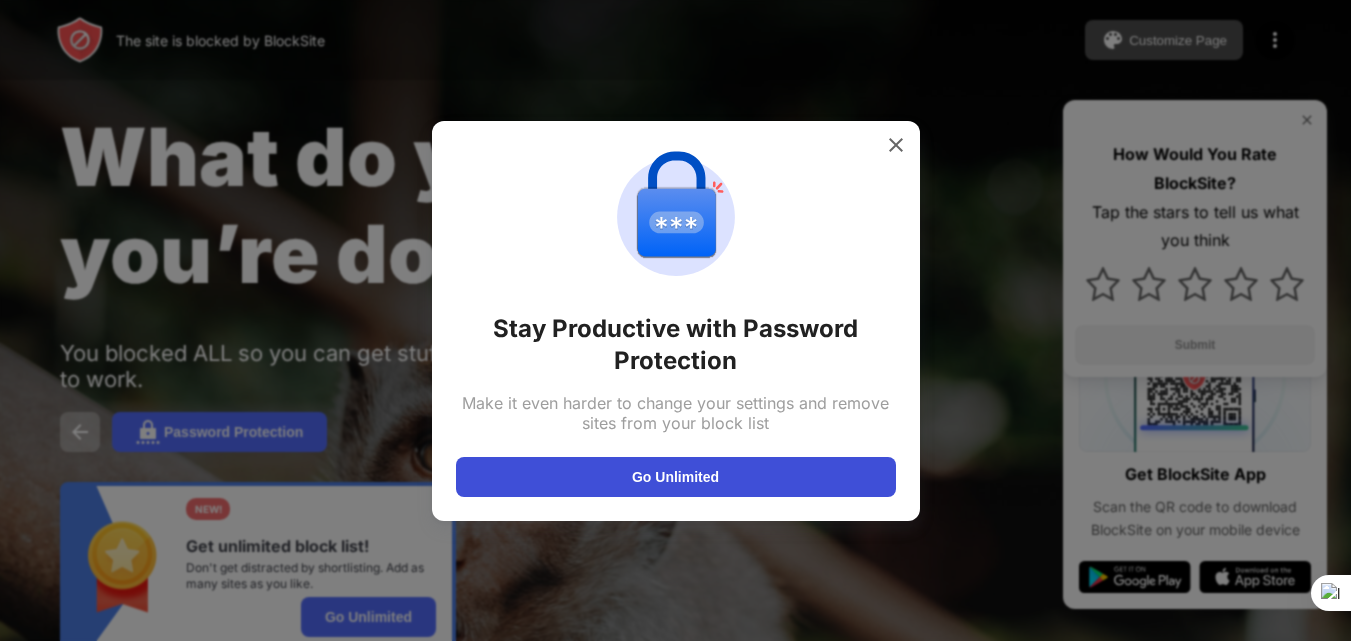 click on "Go Unlimited" at bounding box center (676, 477) 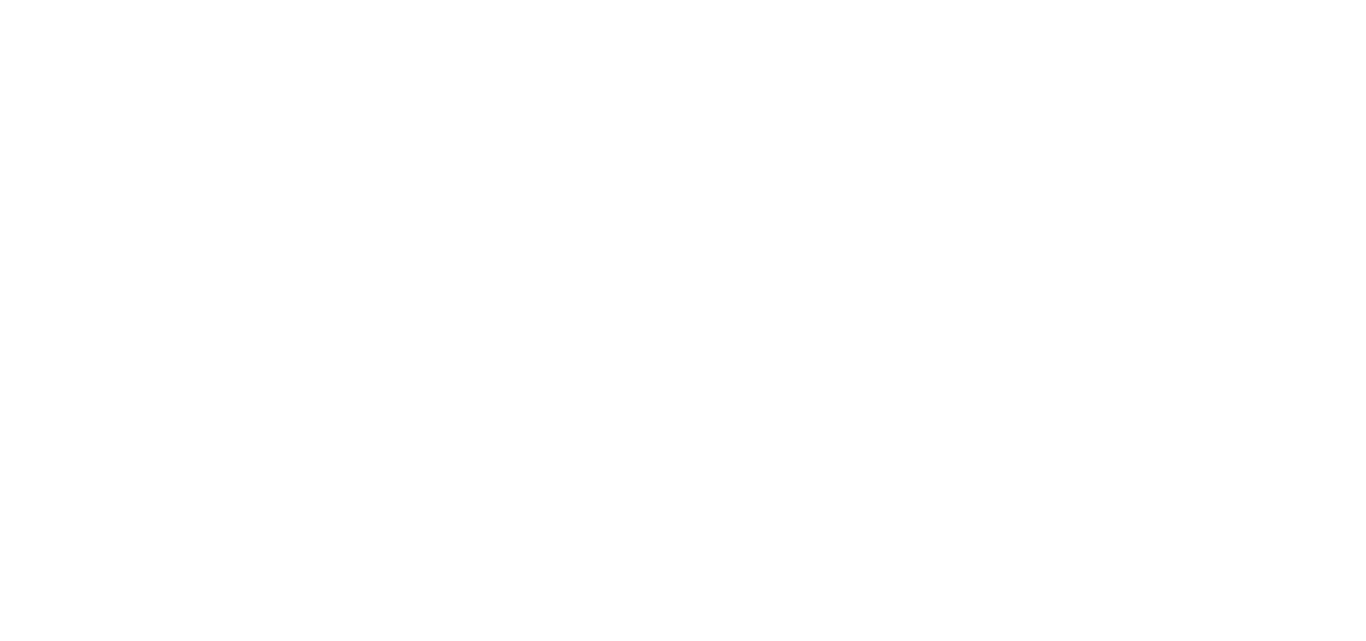 scroll, scrollTop: 0, scrollLeft: 0, axis: both 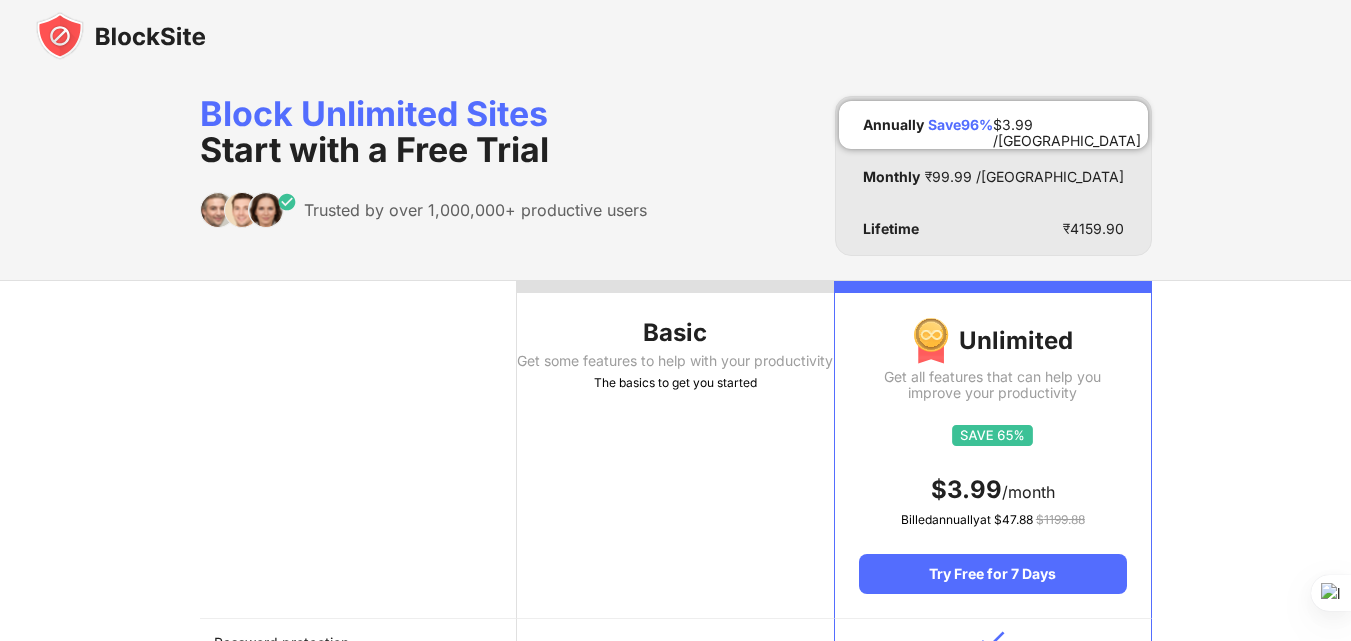 click at bounding box center (121, 36) 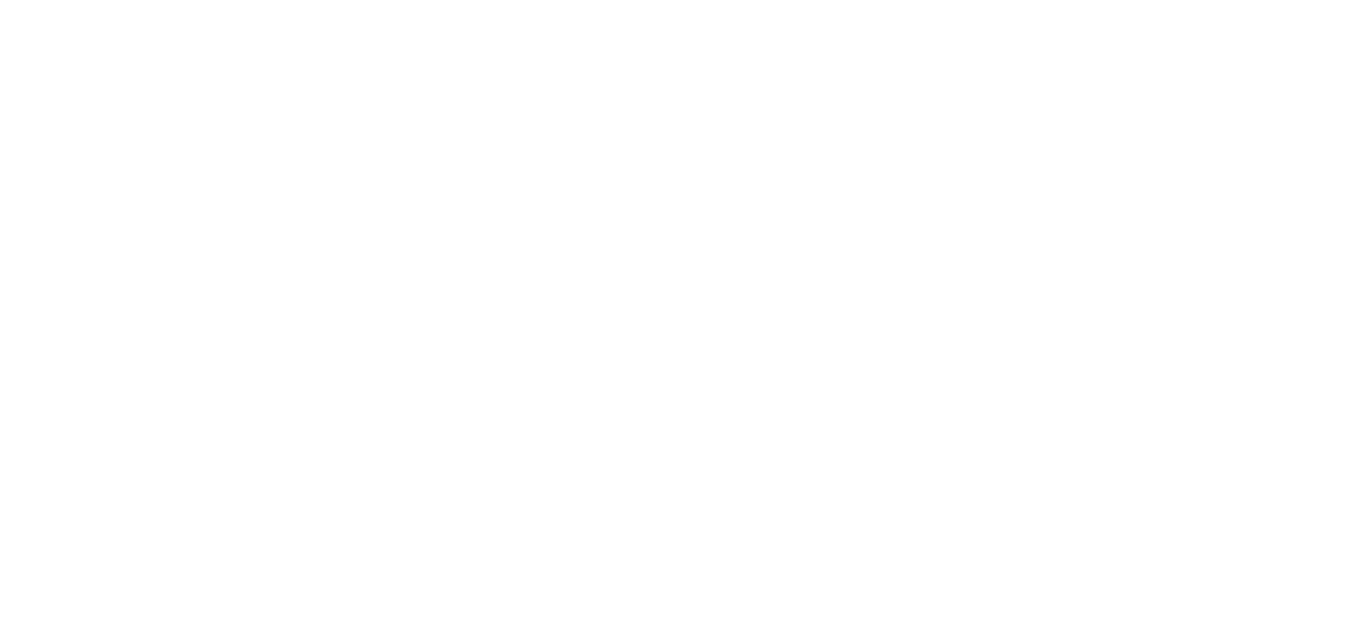 scroll, scrollTop: 0, scrollLeft: 0, axis: both 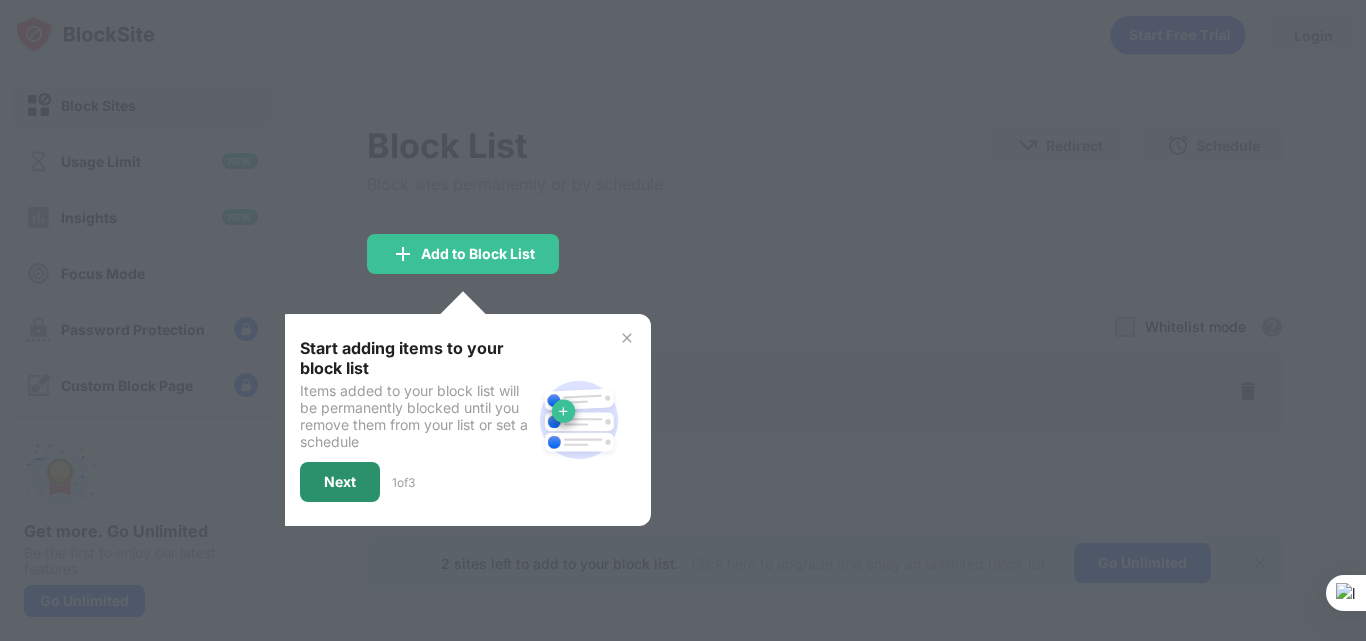 click on "Next" at bounding box center (340, 482) 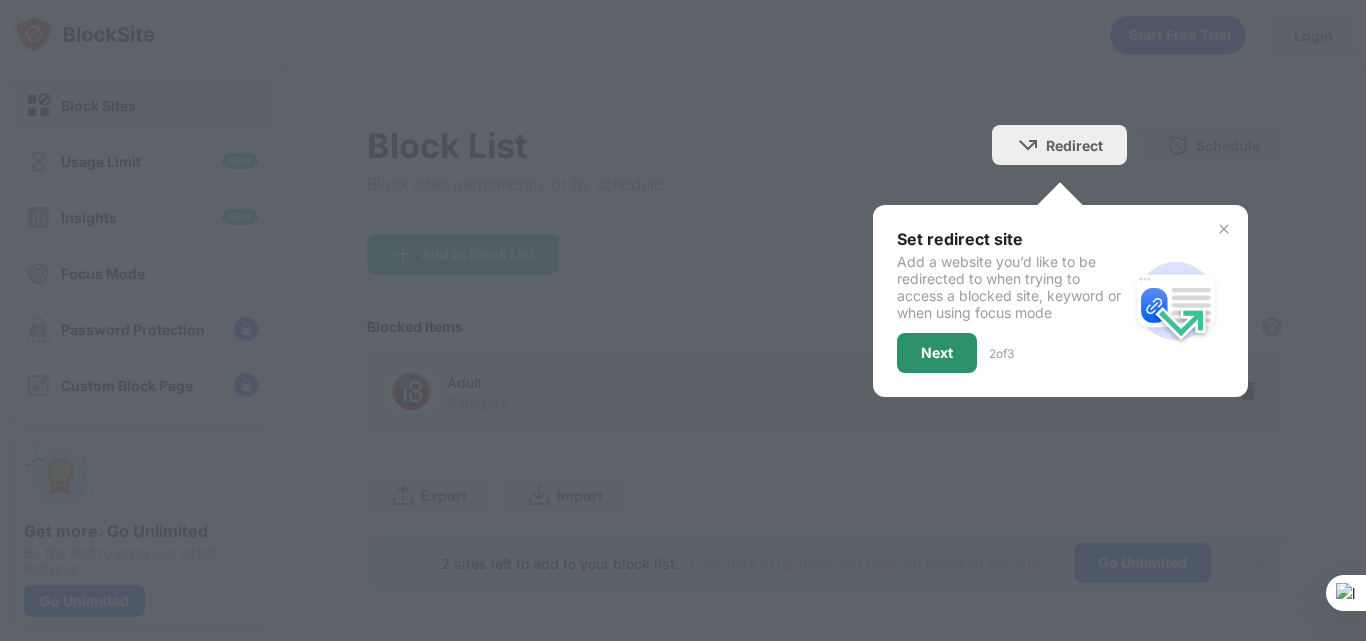 click on "Next" at bounding box center [937, 353] 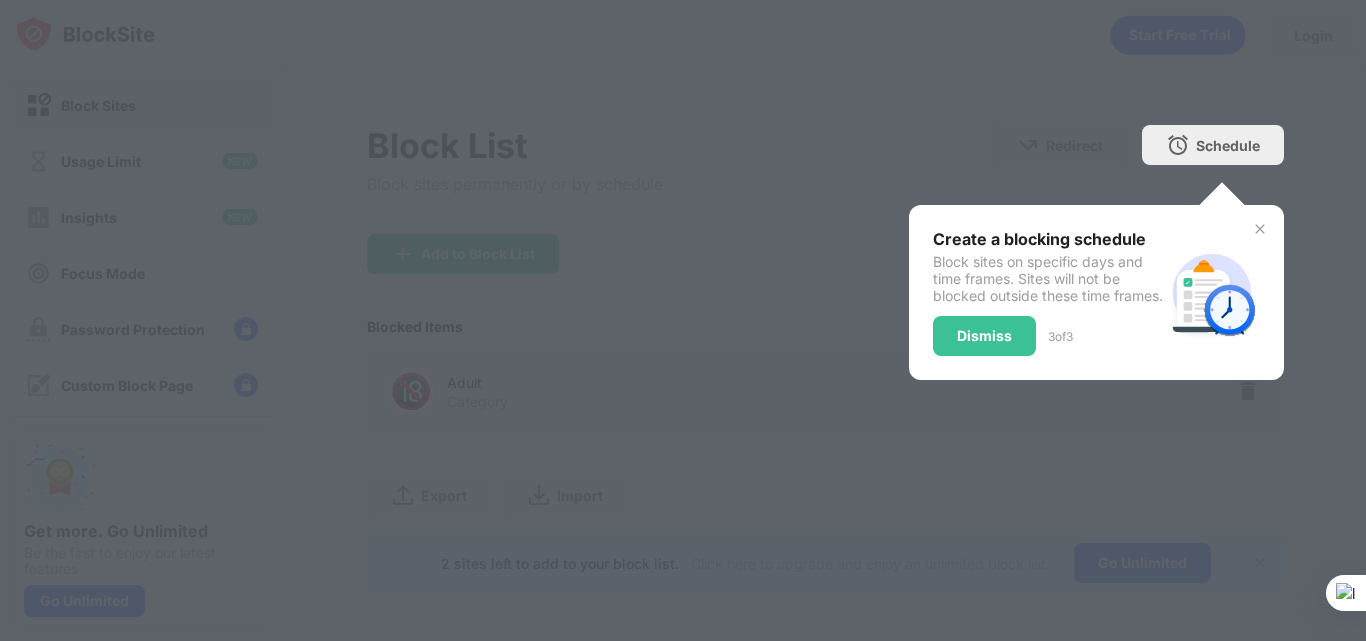 click on "Dismiss" at bounding box center [984, 336] 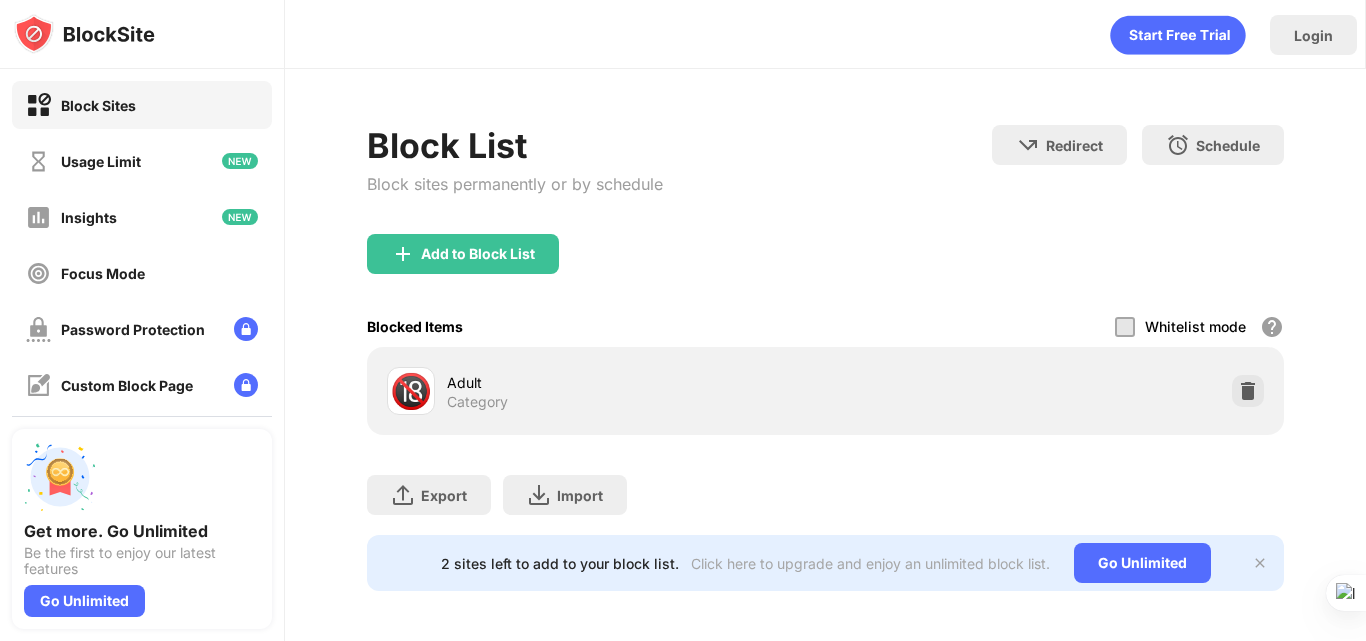 click on "Export Export Files (for websites items only) Import Import Files (for websites items only)" at bounding box center [825, 485] 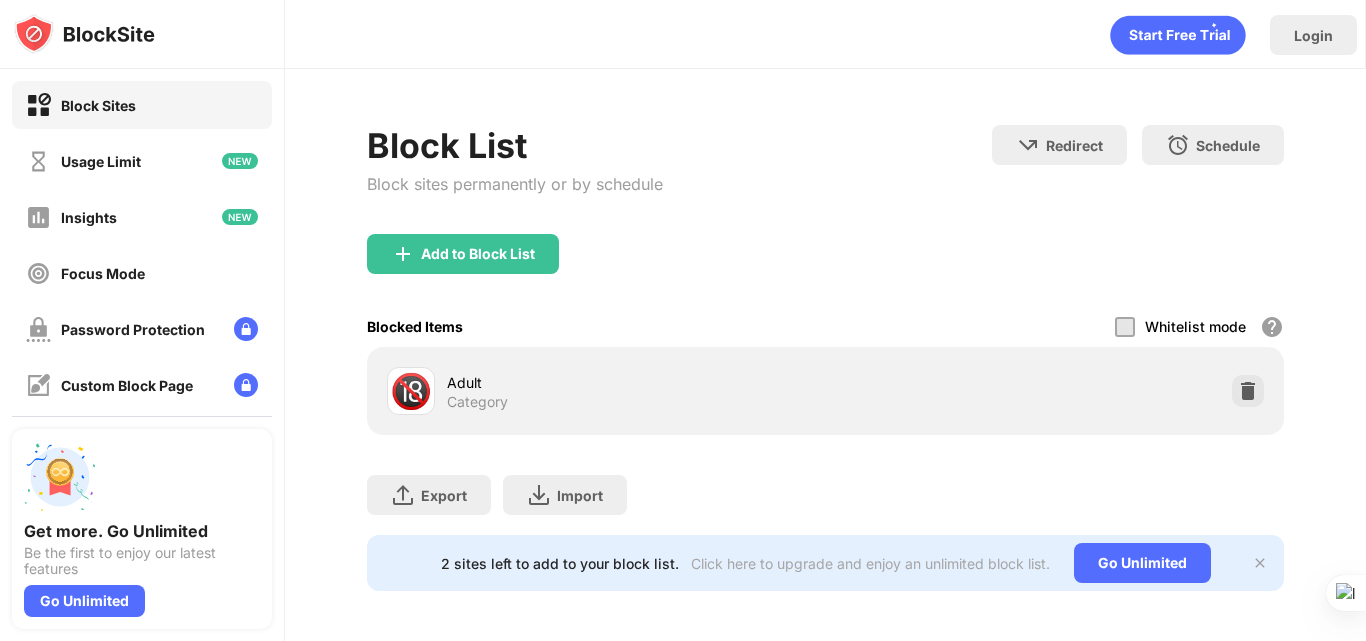 click at bounding box center (1125, 327) 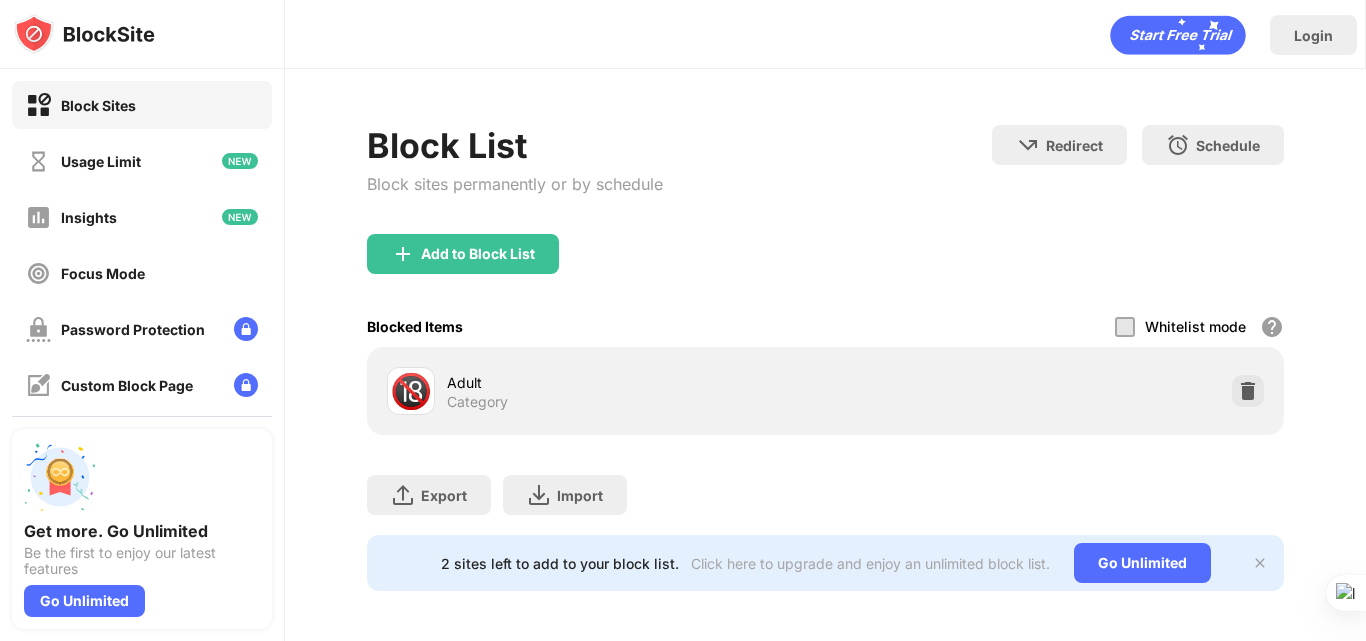 drag, startPoint x: 1365, startPoint y: 285, endPoint x: 1359, endPoint y: 398, distance: 113.15918 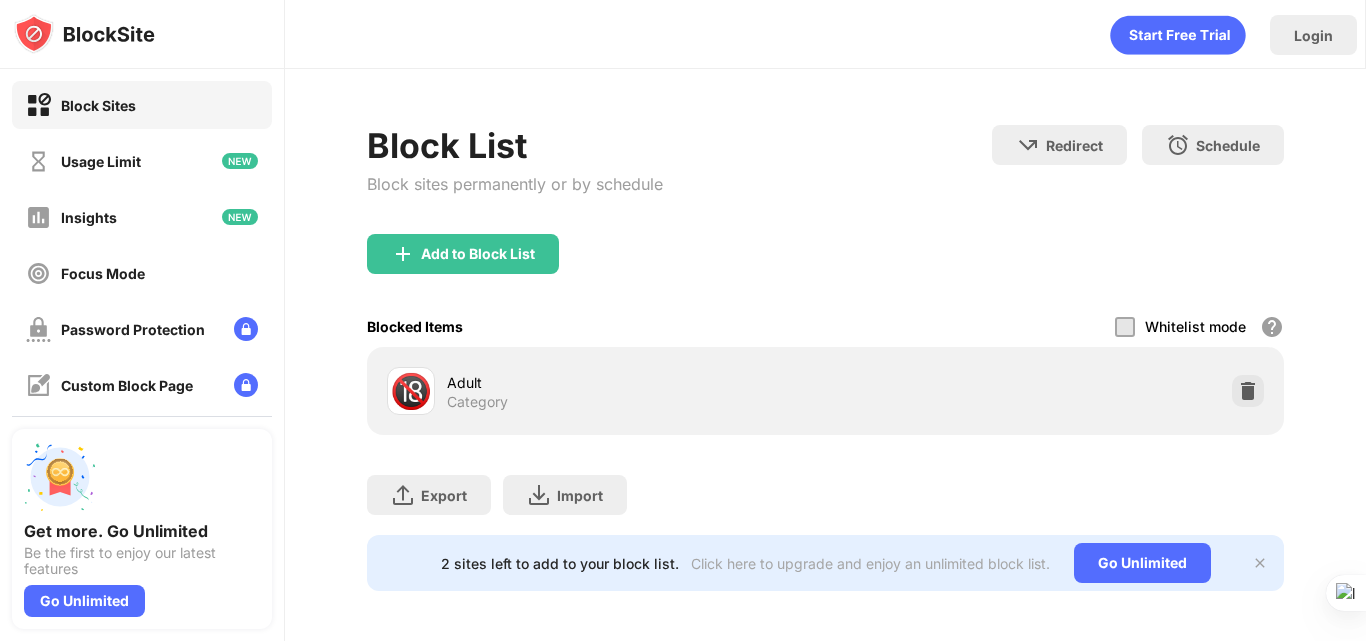 drag, startPoint x: 1365, startPoint y: 394, endPoint x: 1365, endPoint y: 434, distance: 40 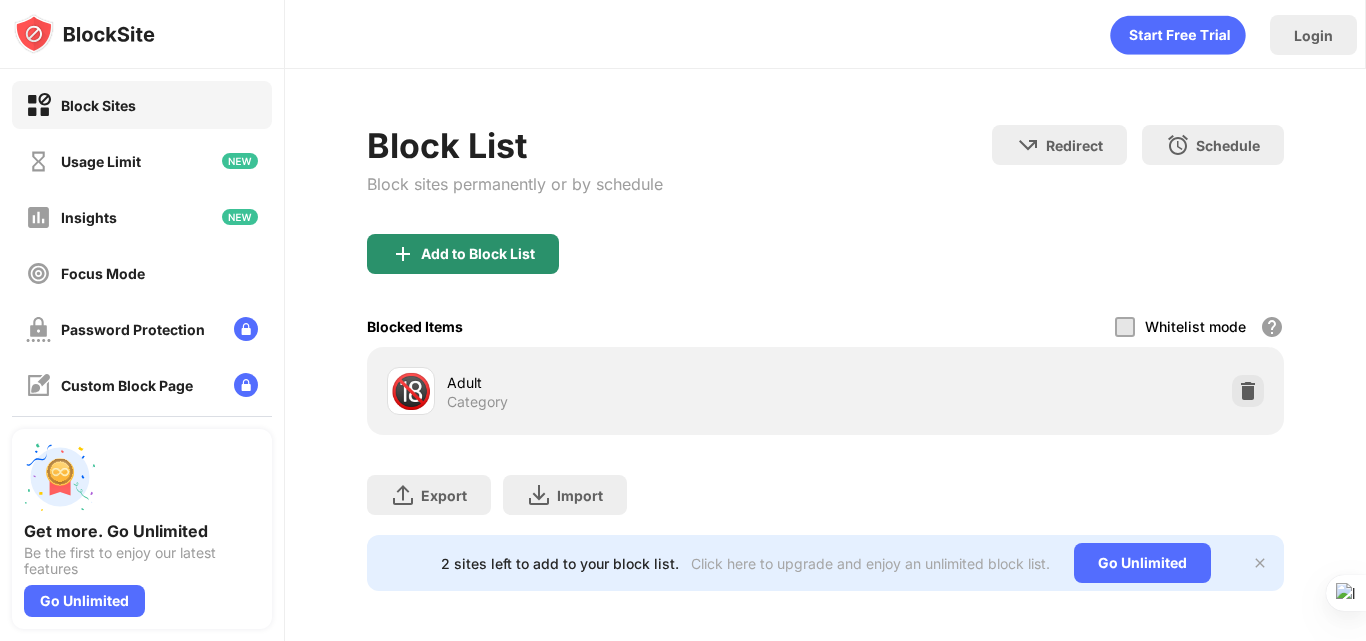 click on "Add to Block List" at bounding box center (463, 254) 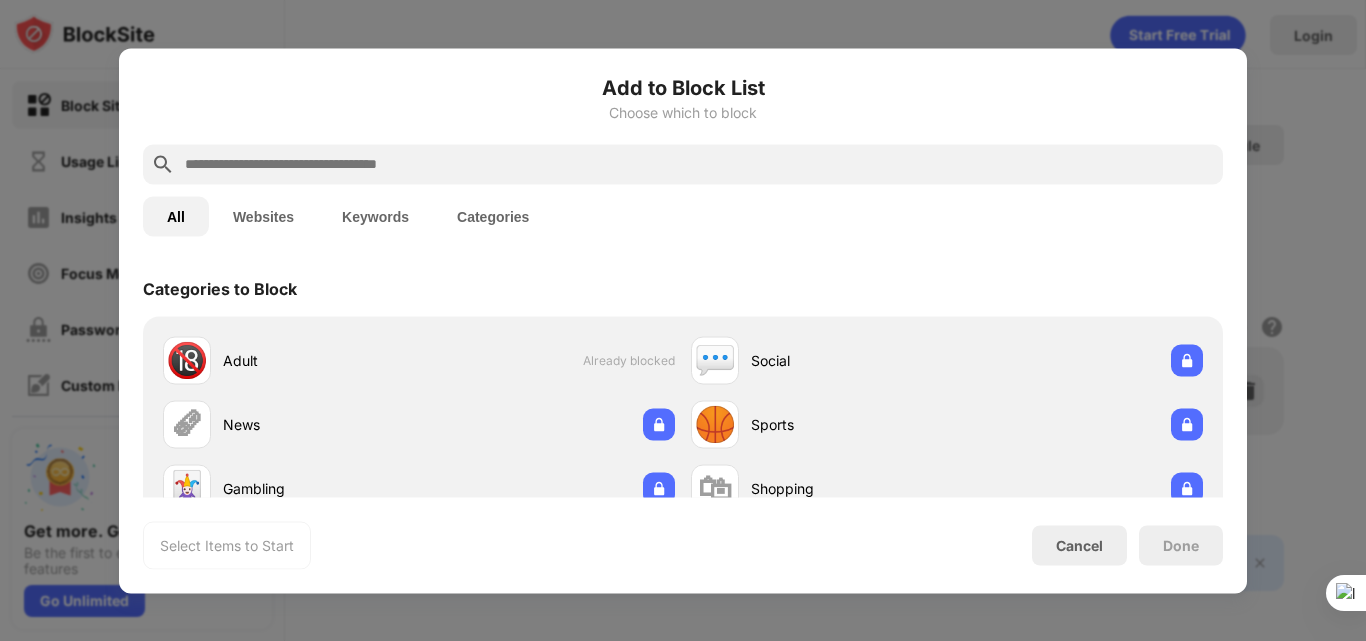 scroll, scrollTop: 21, scrollLeft: 0, axis: vertical 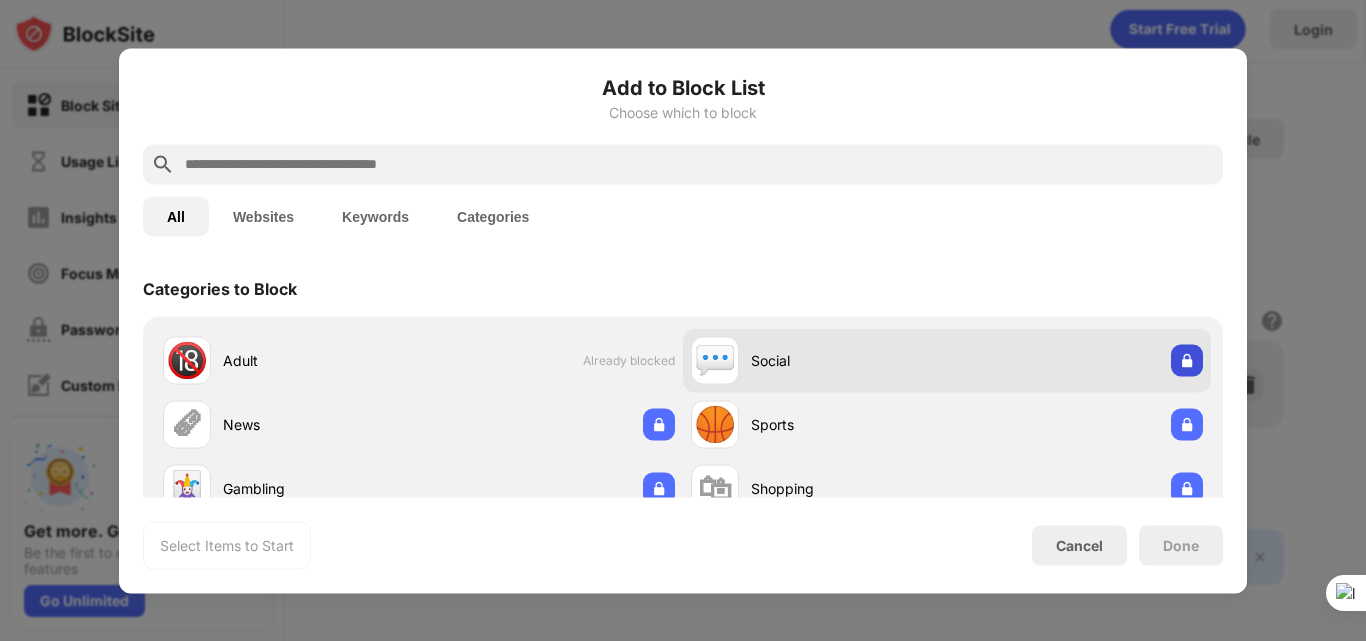 click at bounding box center [1187, 360] 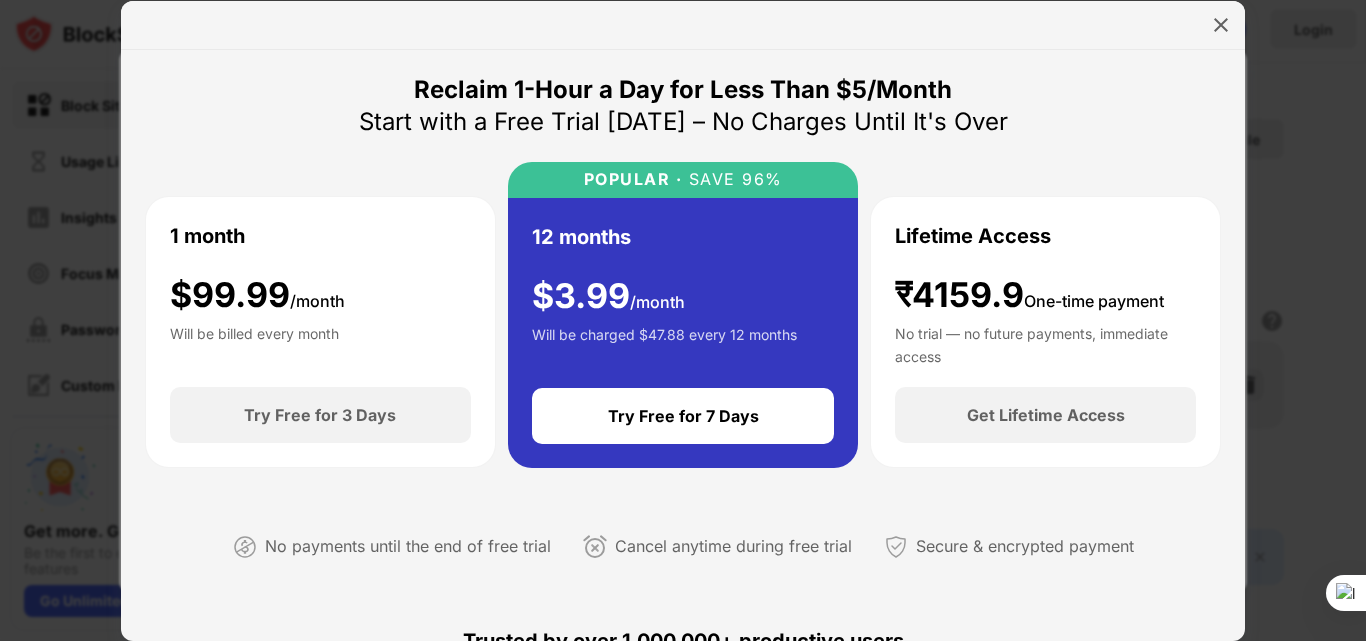 click at bounding box center [683, 25] 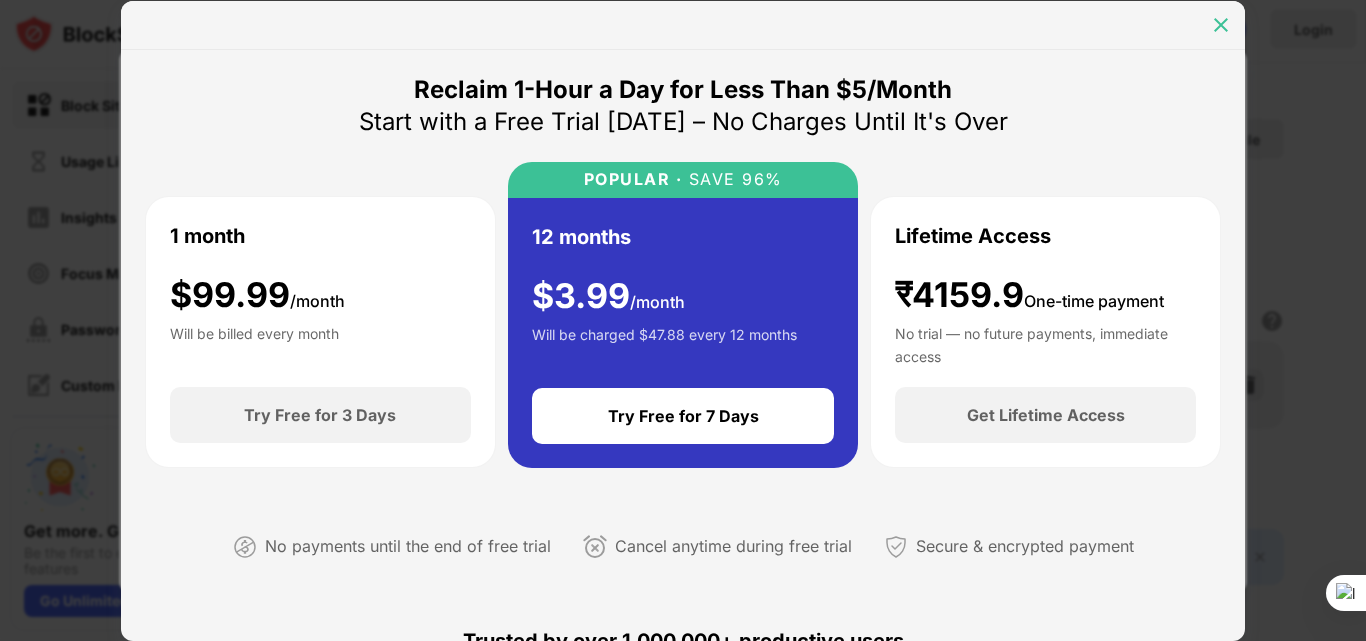 click at bounding box center (1221, 25) 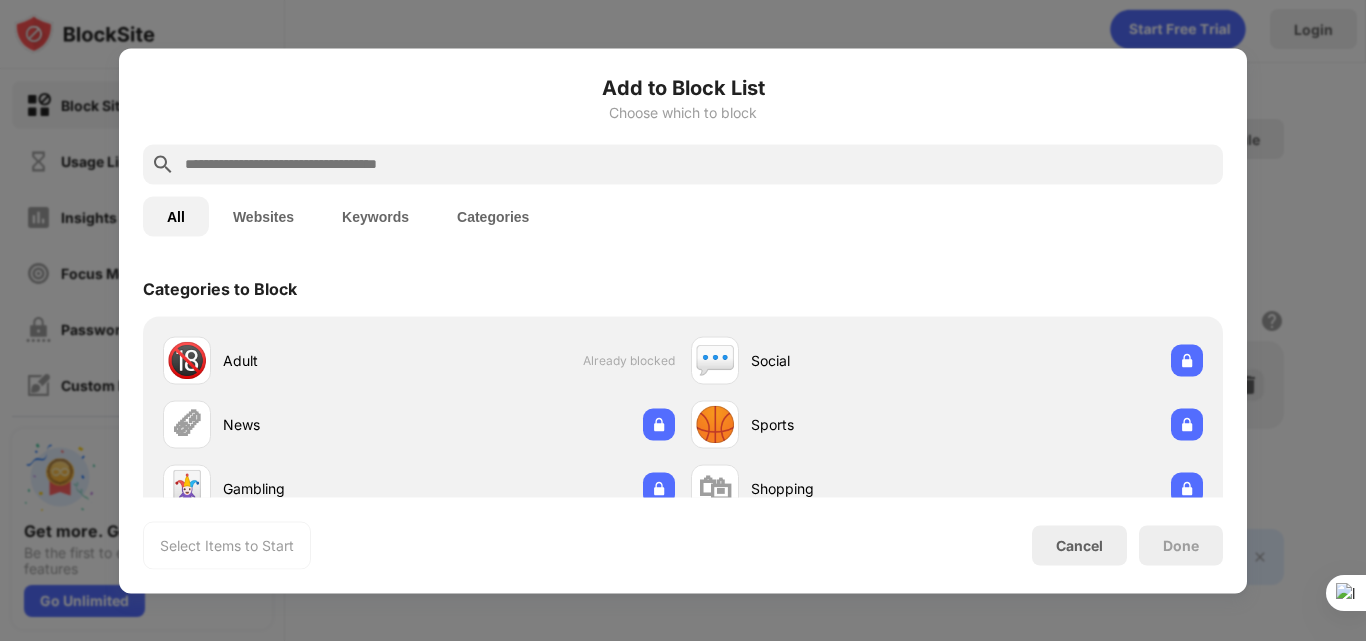 drag, startPoint x: 1236, startPoint y: 234, endPoint x: 1217, endPoint y: 338, distance: 105.72133 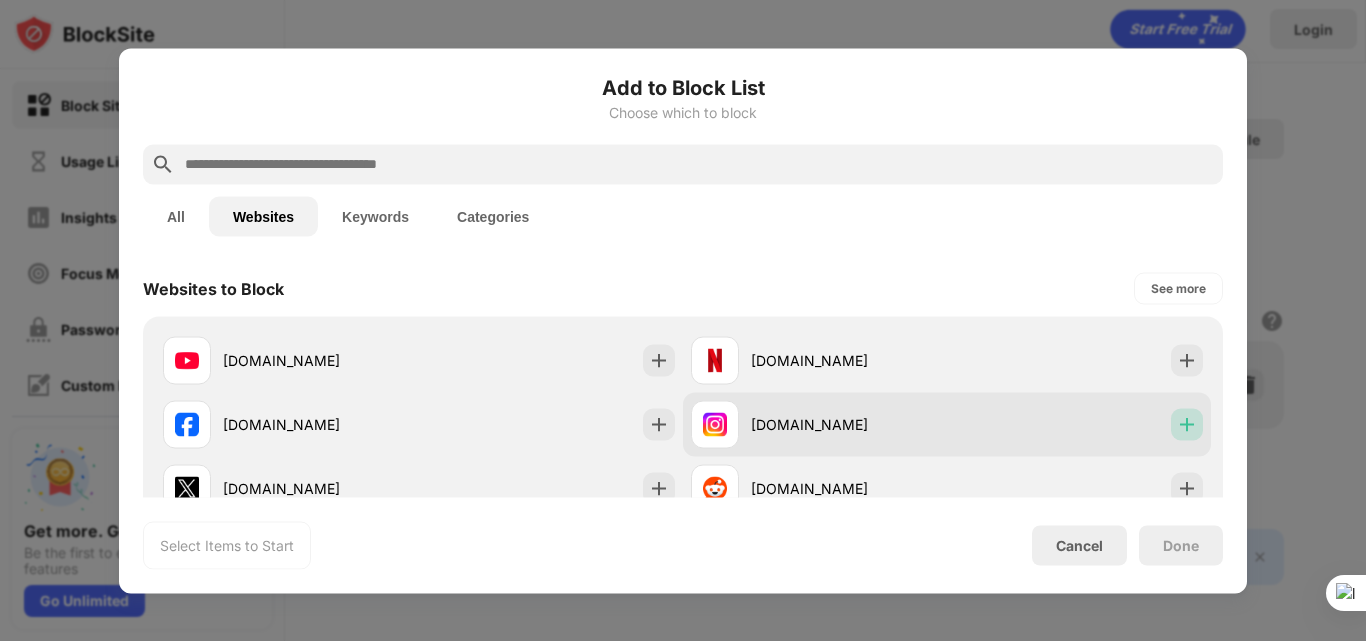 click at bounding box center (1187, 424) 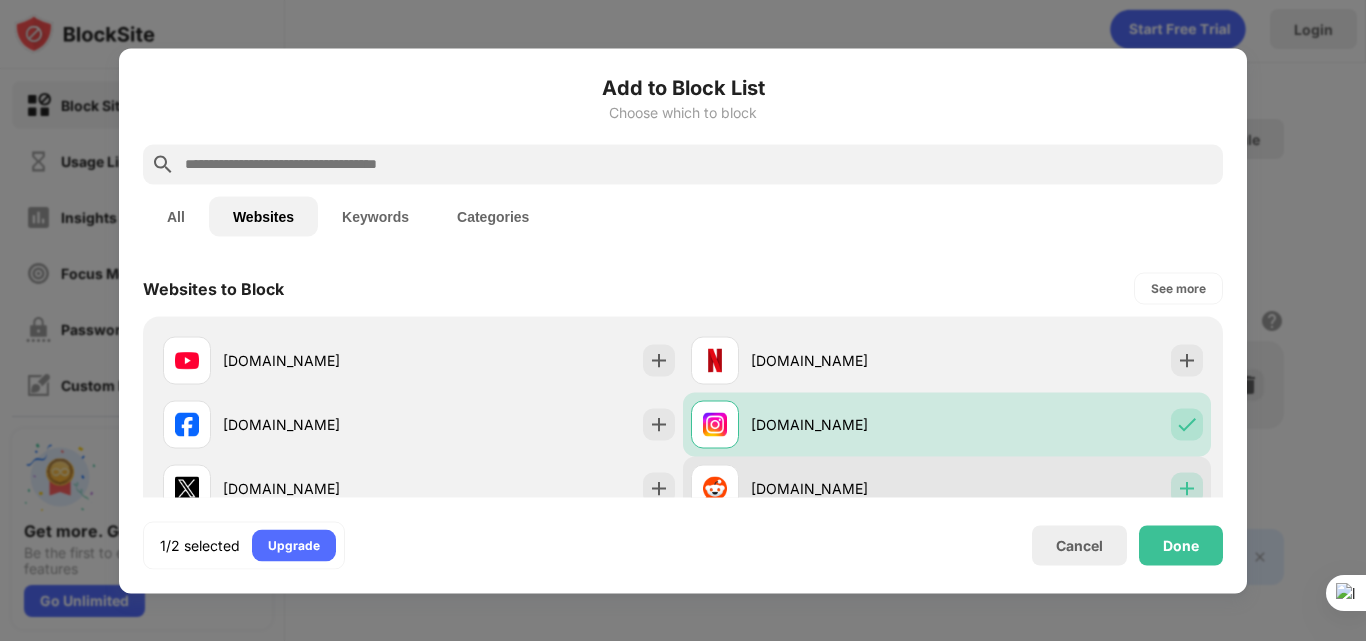 click at bounding box center [1187, 488] 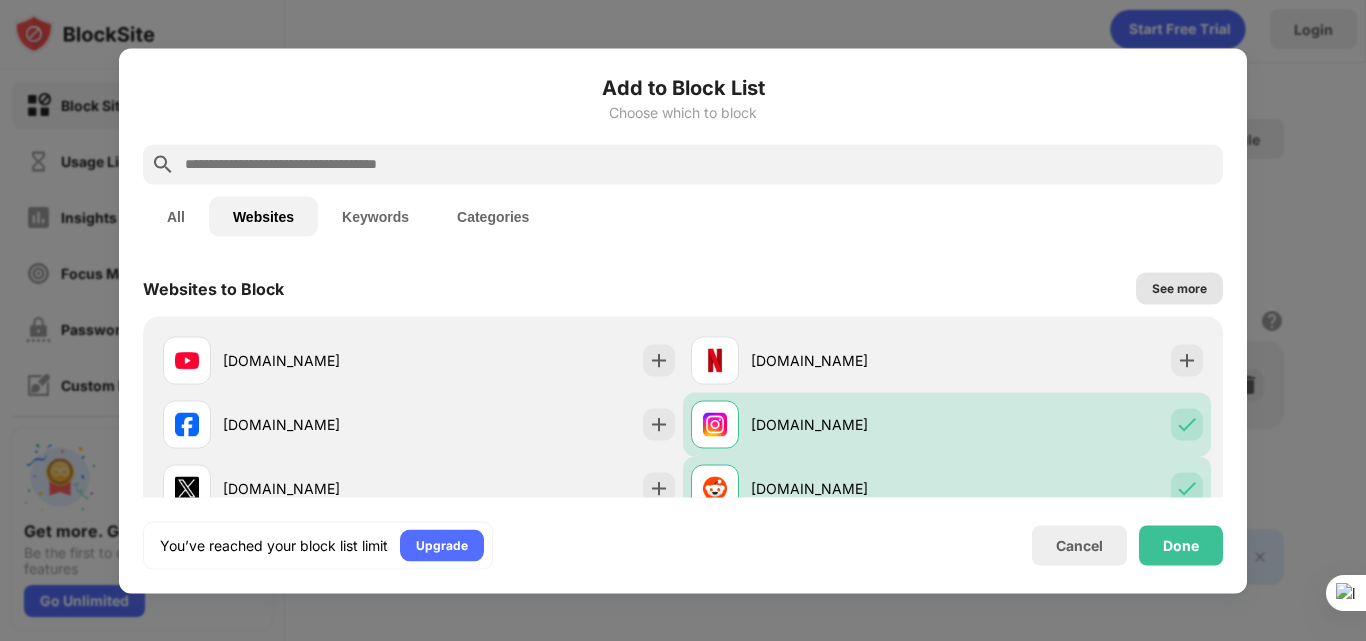 click on "See more" at bounding box center [1179, 288] 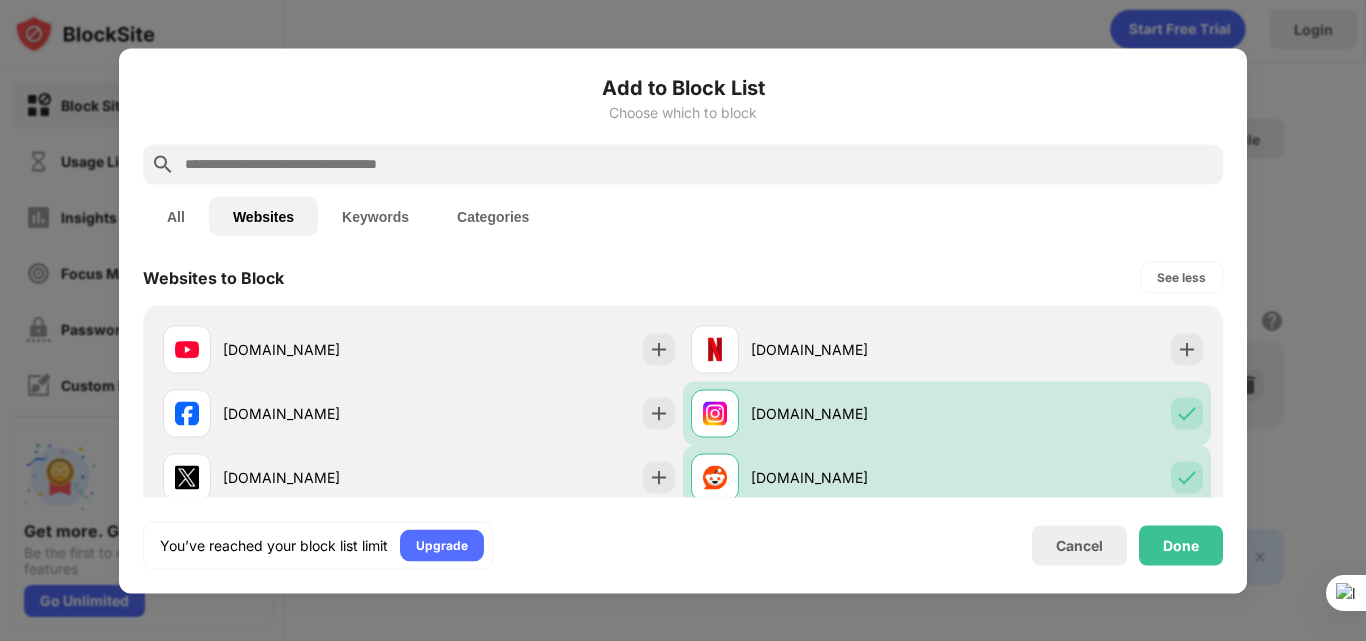 scroll, scrollTop: 0, scrollLeft: 0, axis: both 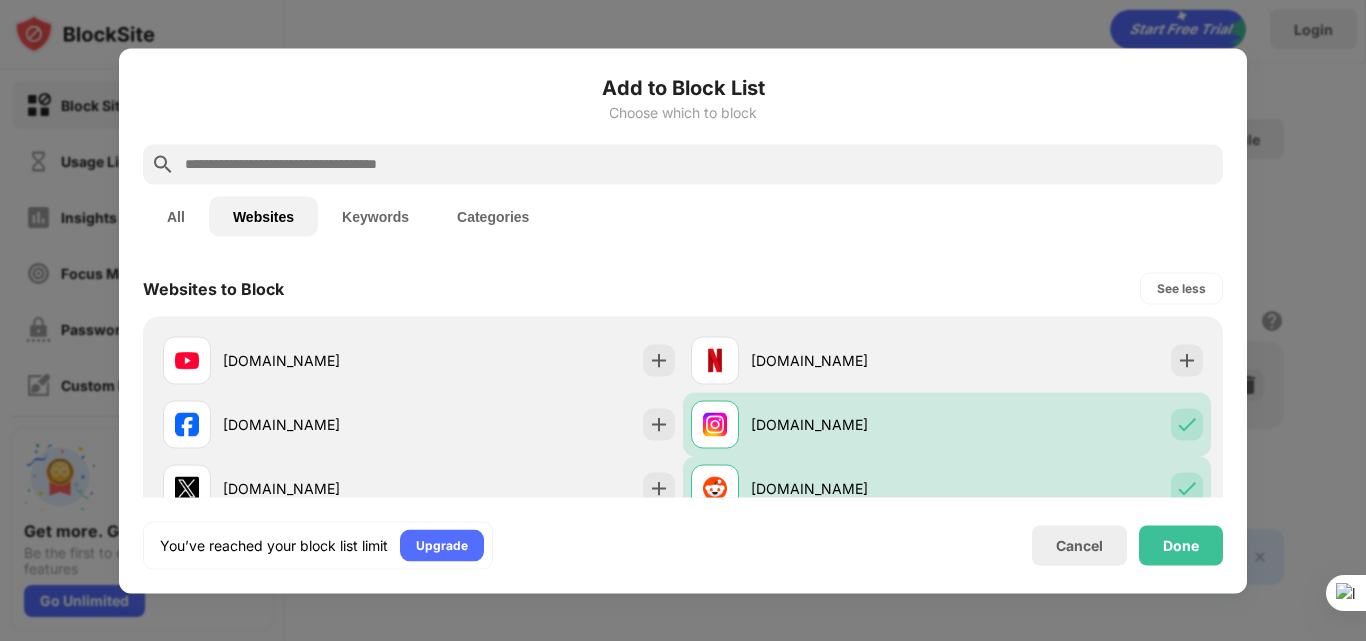 click at bounding box center [699, 164] 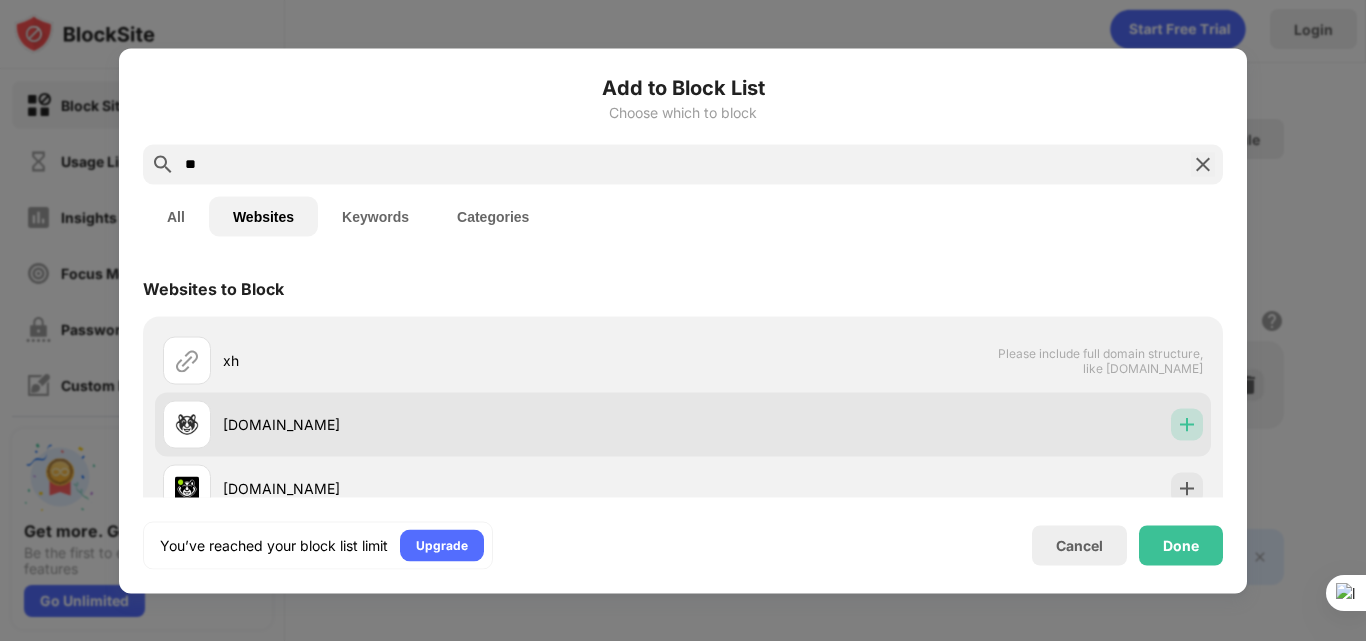 click at bounding box center (1187, 424) 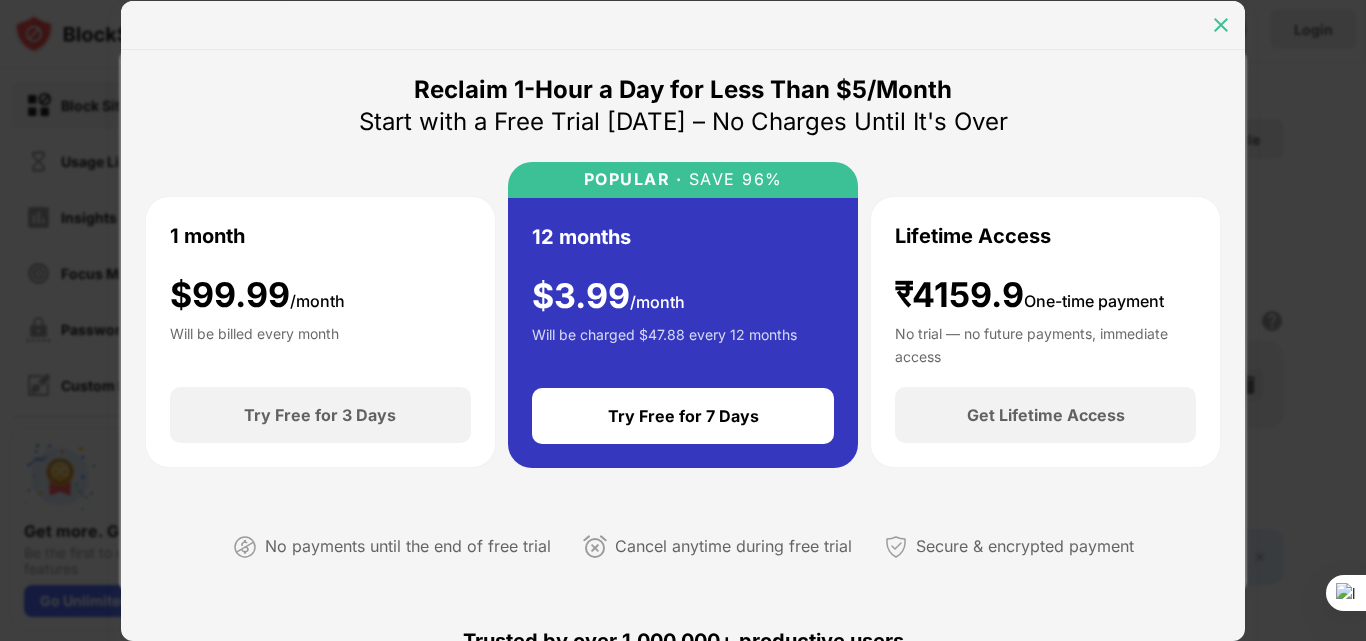 click at bounding box center (1221, 25) 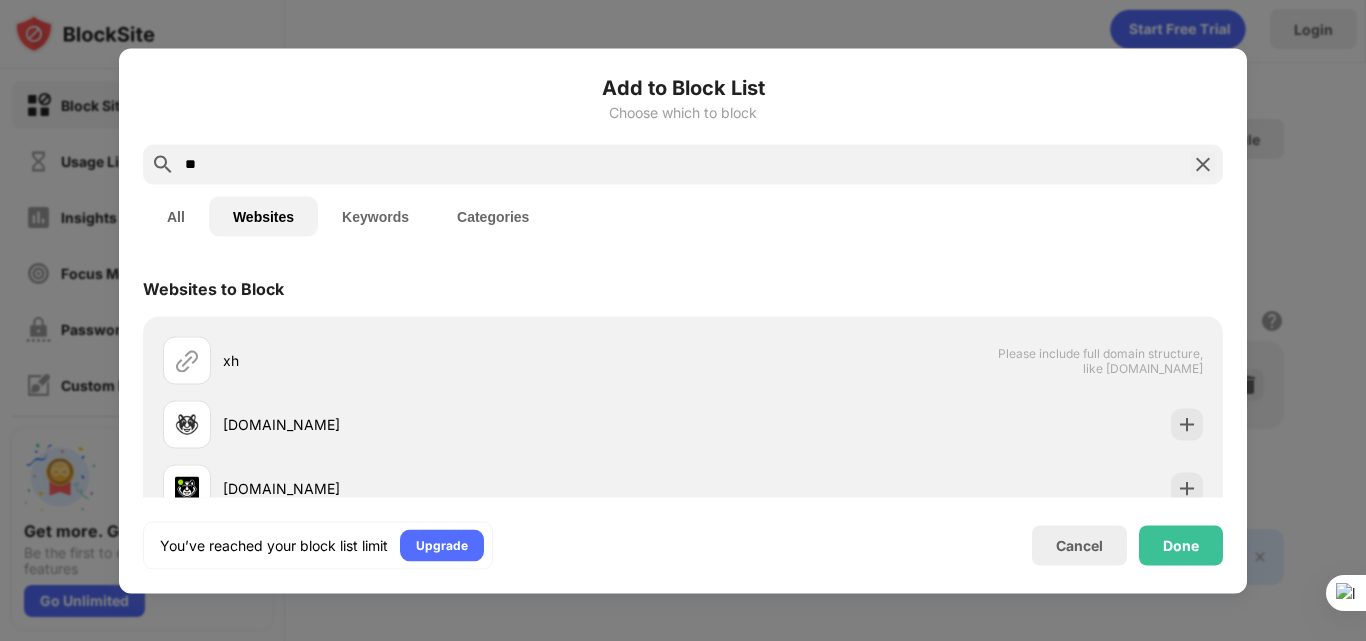click on "**" at bounding box center [683, 164] 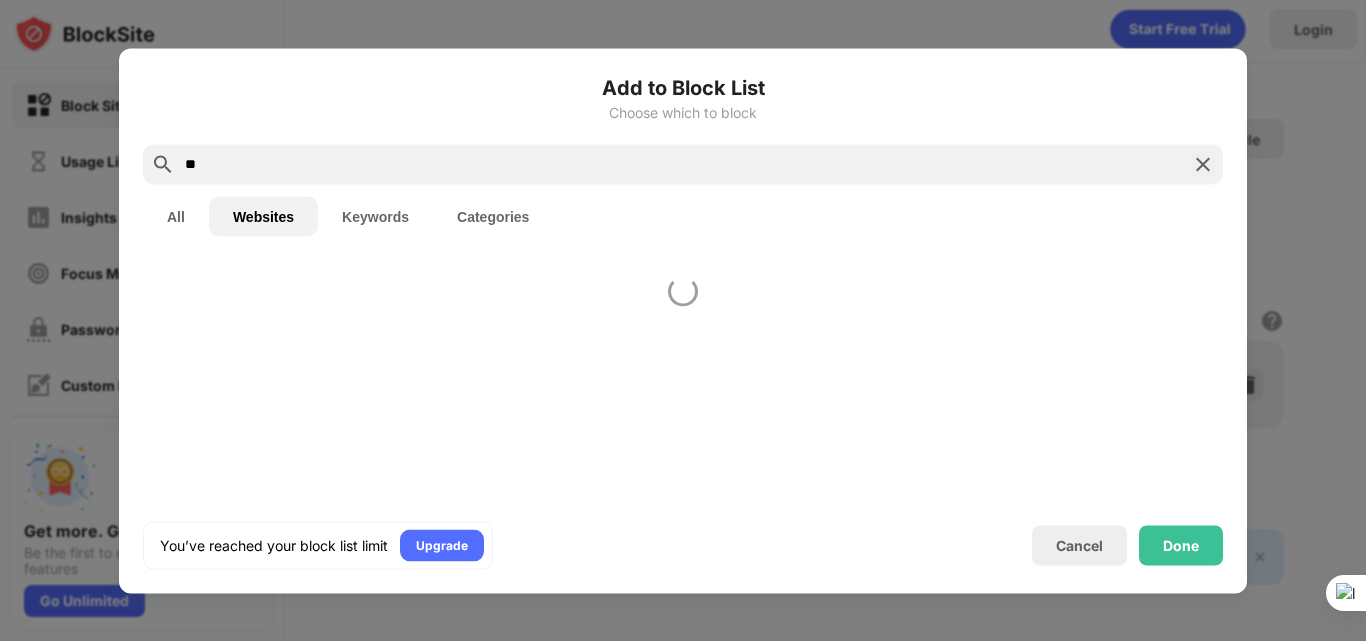 type on "*" 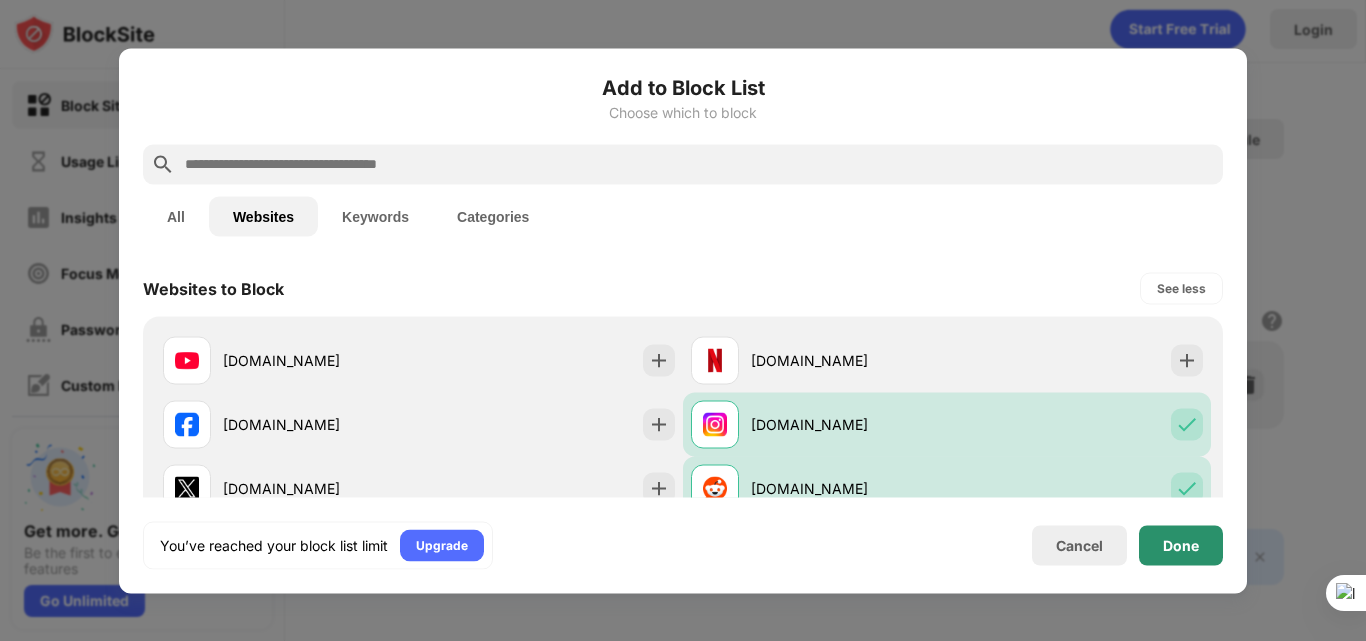 type 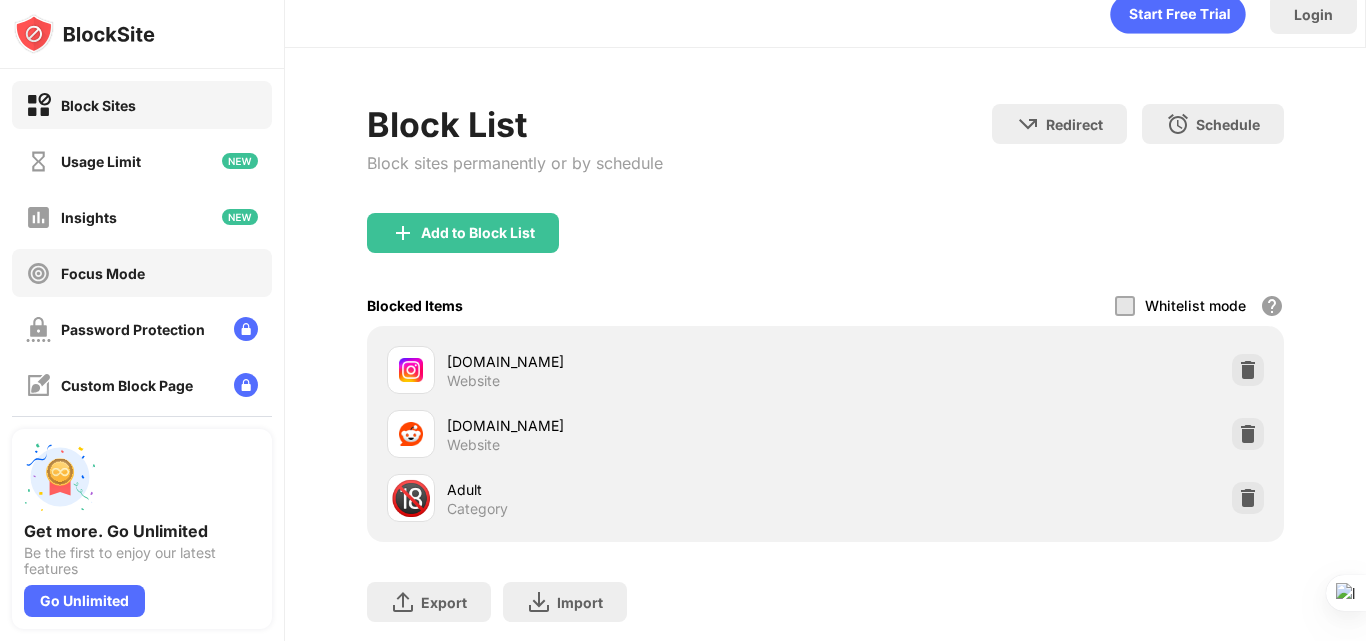 click on "Focus Mode" at bounding box center [103, 273] 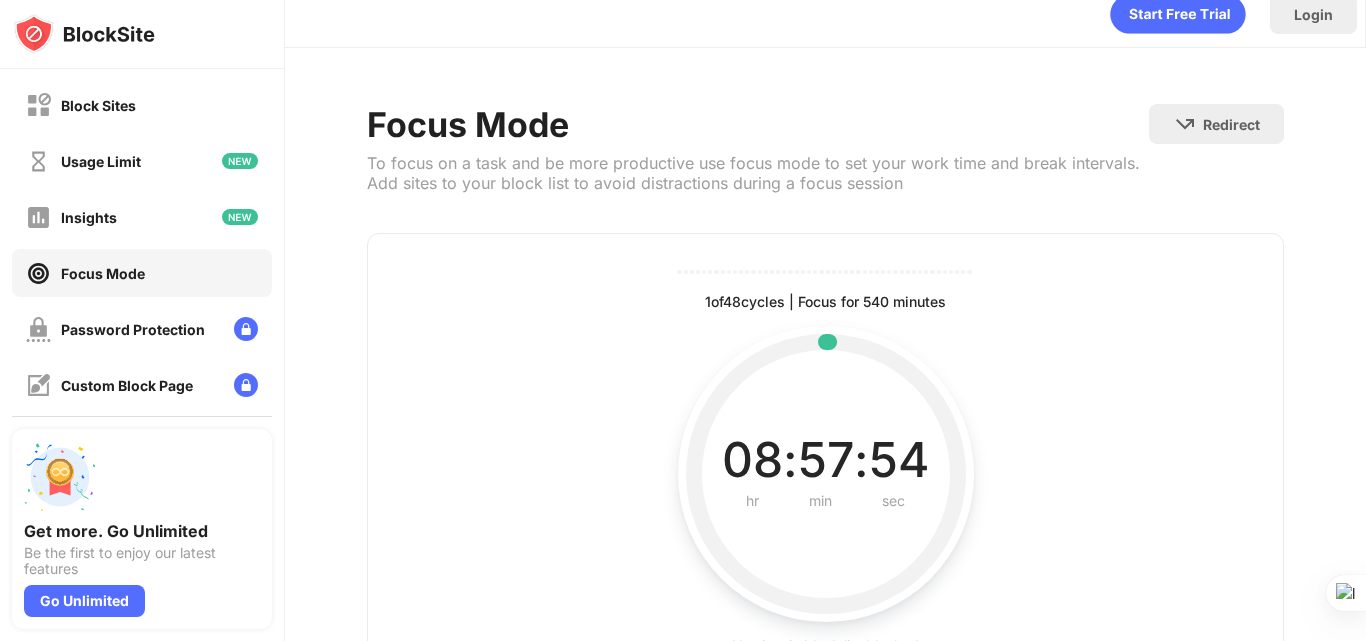 click at bounding box center [1365, 320] 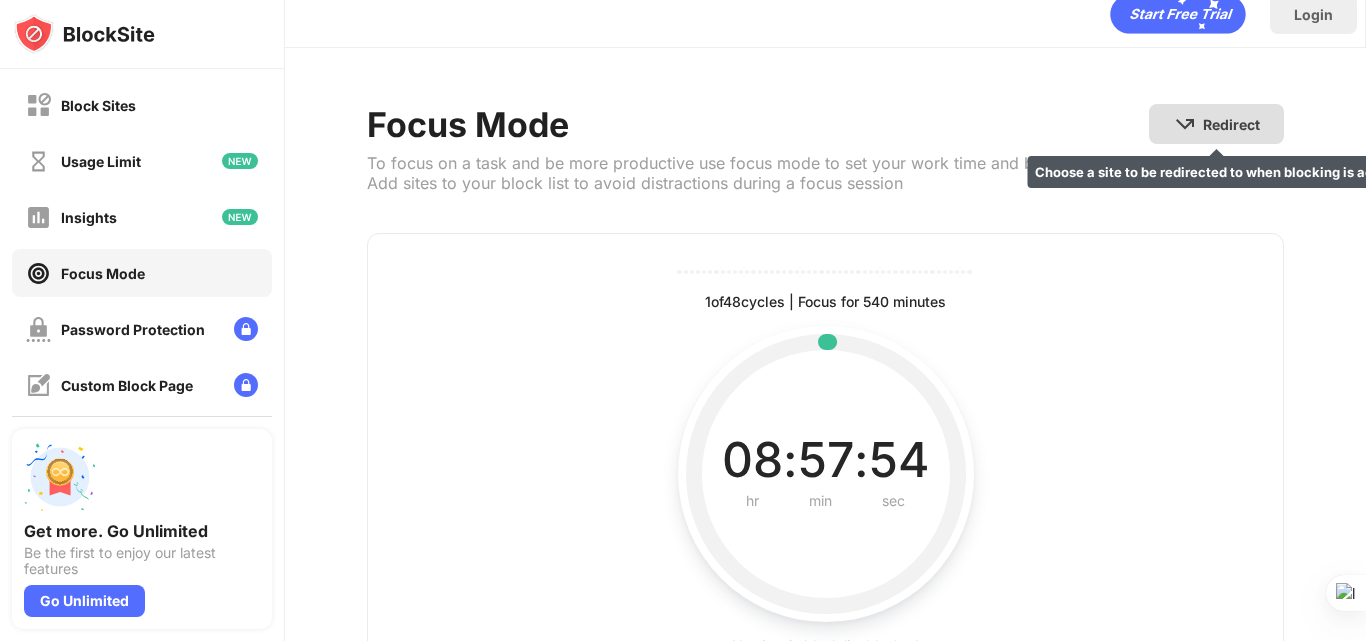 click on "Redirect Choose a site to be redirected to when blocking is active" at bounding box center (1216, 124) 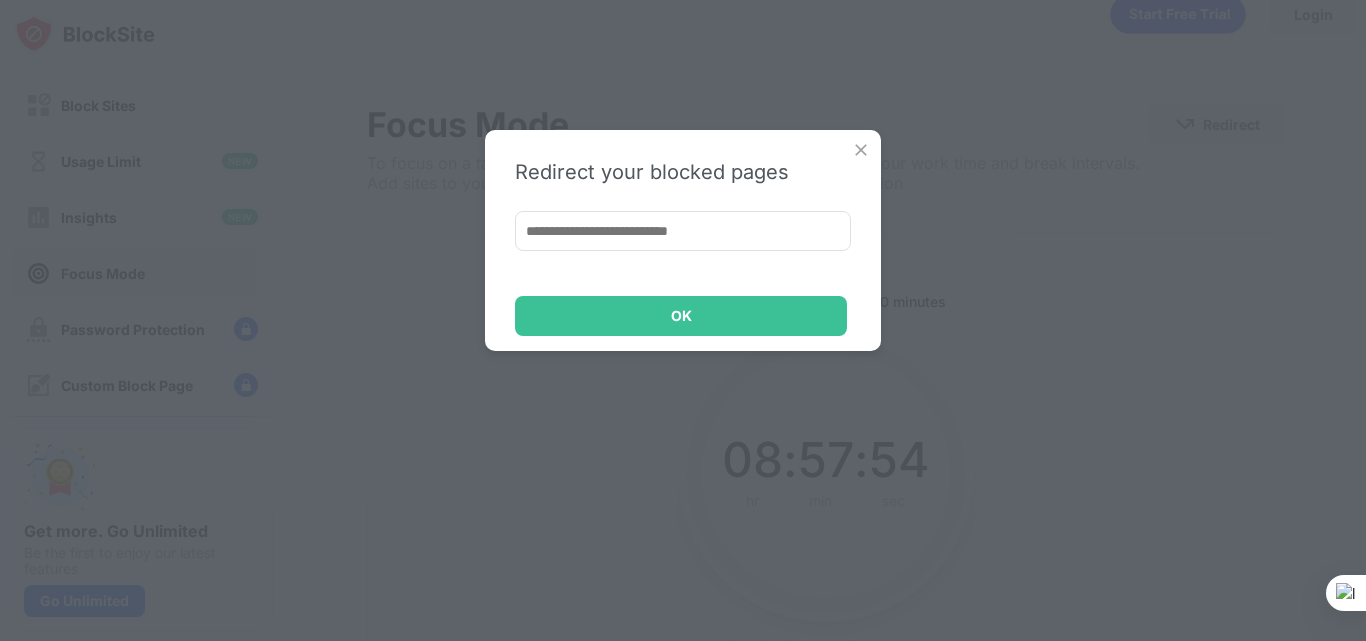 click at bounding box center (861, 150) 